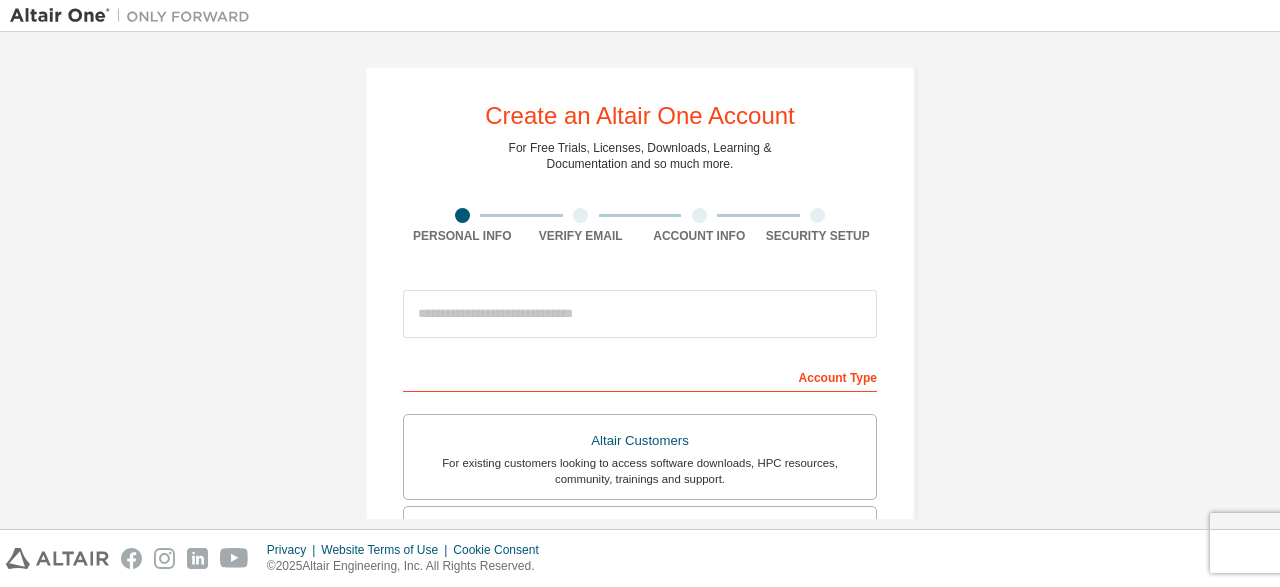 scroll, scrollTop: 0, scrollLeft: 0, axis: both 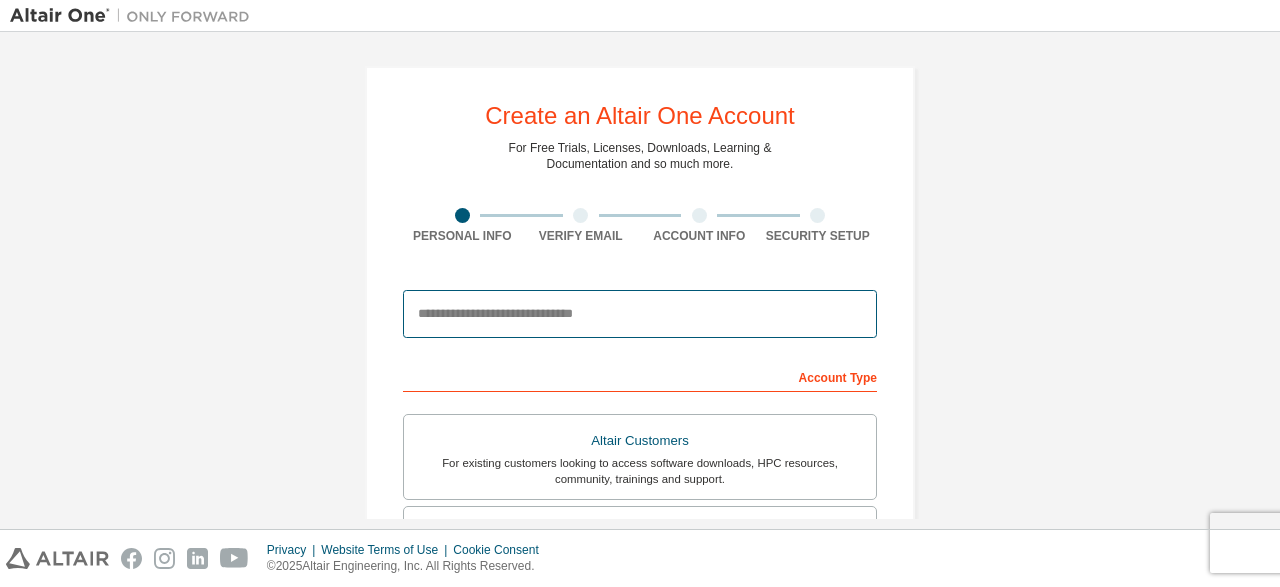 click at bounding box center [640, 314] 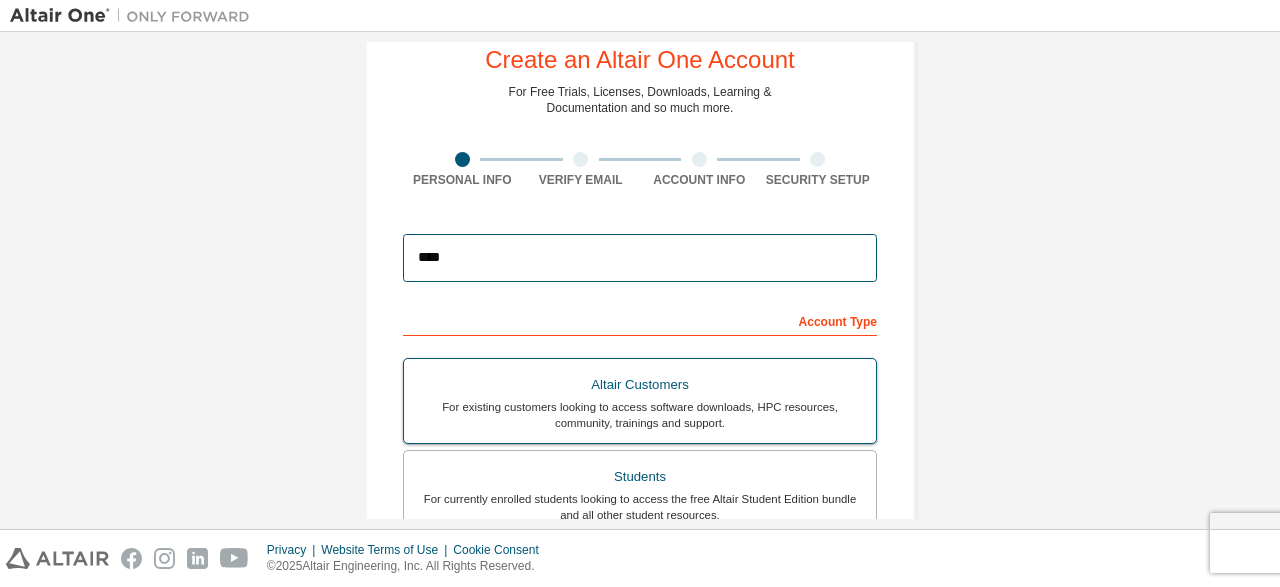 scroll, scrollTop: 96, scrollLeft: 0, axis: vertical 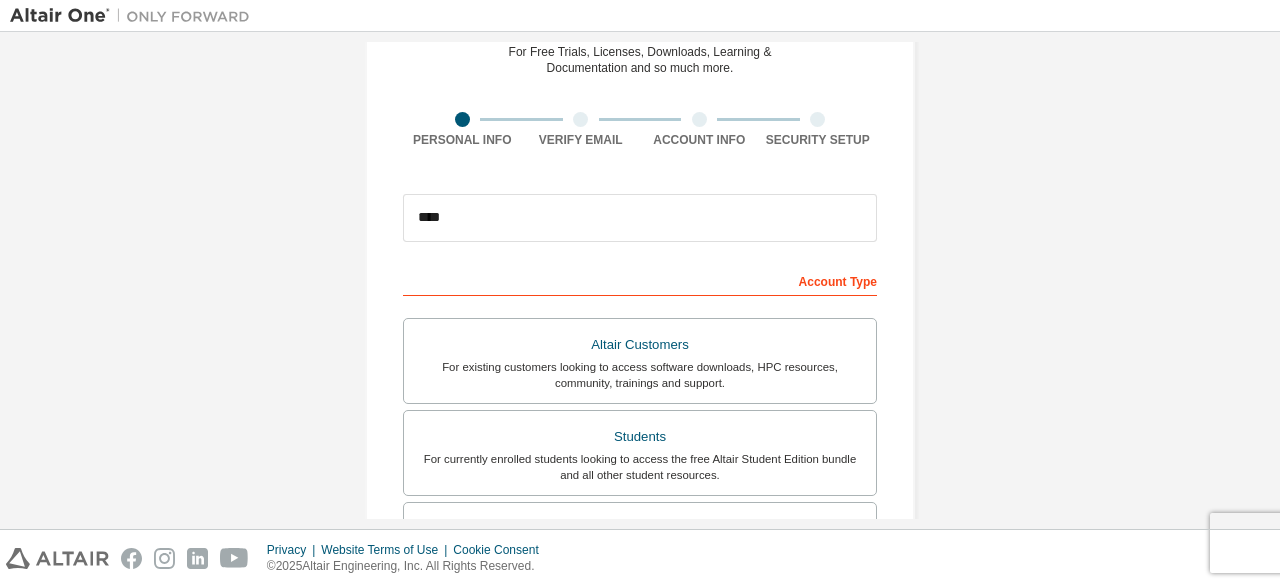 click on "Account Type" at bounding box center (640, 280) 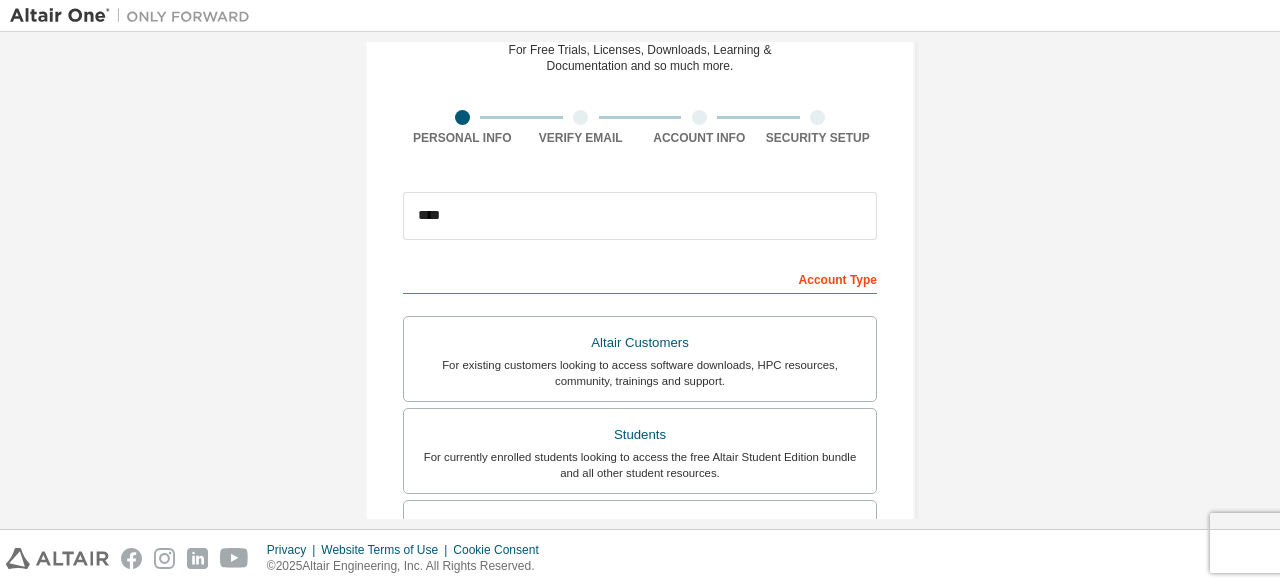scroll, scrollTop: 96, scrollLeft: 0, axis: vertical 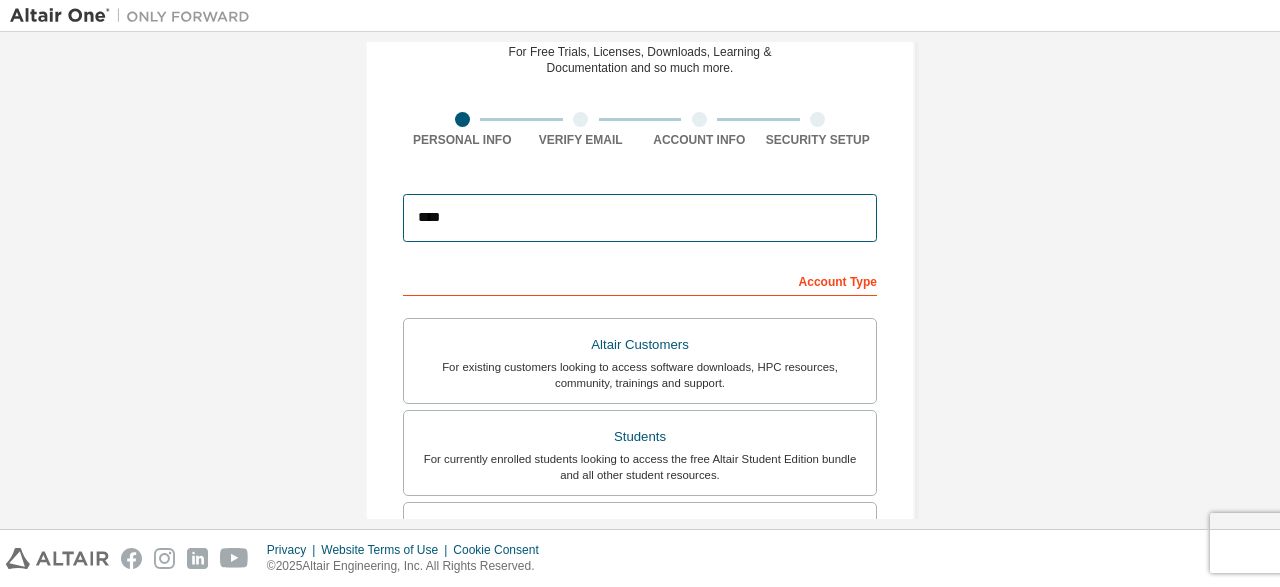 click on "****" at bounding box center [640, 218] 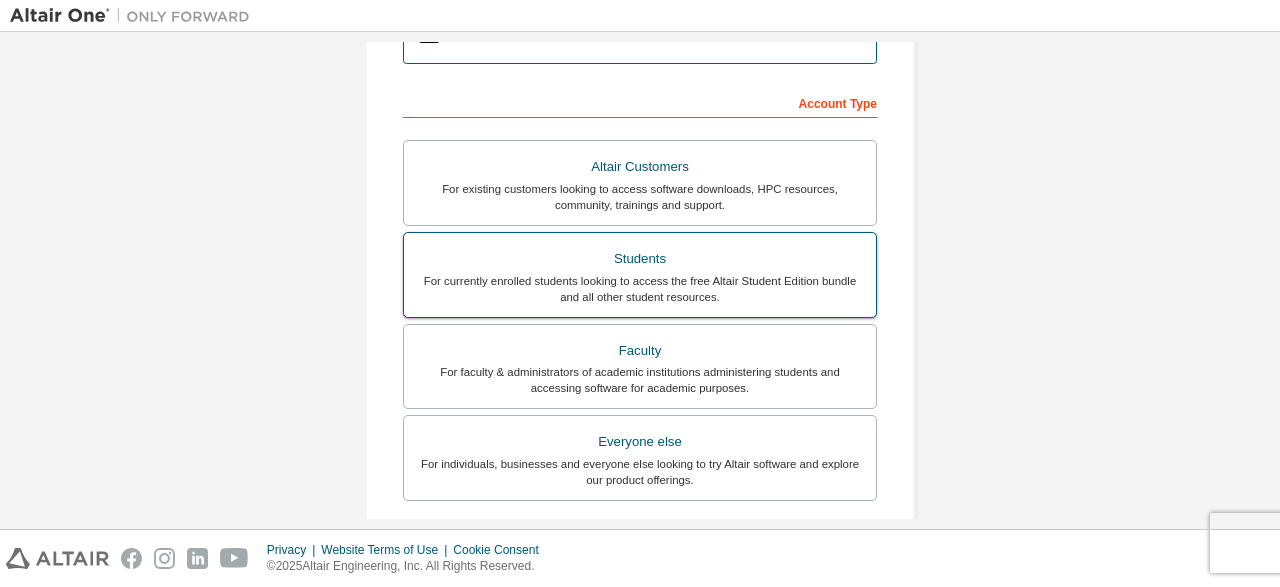 scroll, scrollTop: 288, scrollLeft: 0, axis: vertical 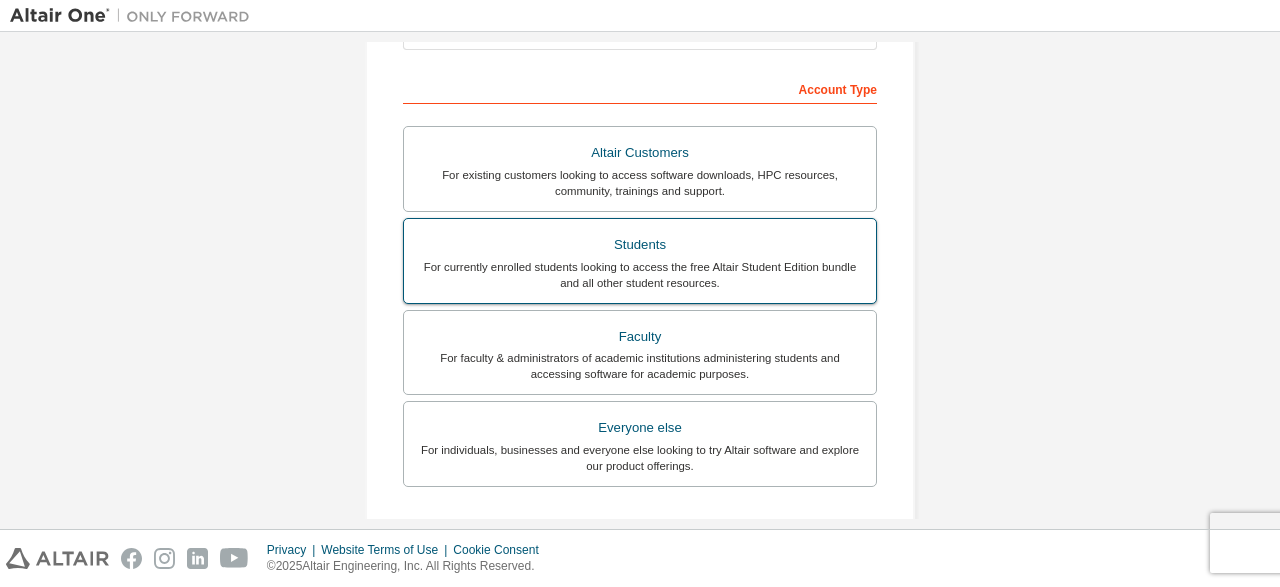 click on "Students" at bounding box center [640, 245] 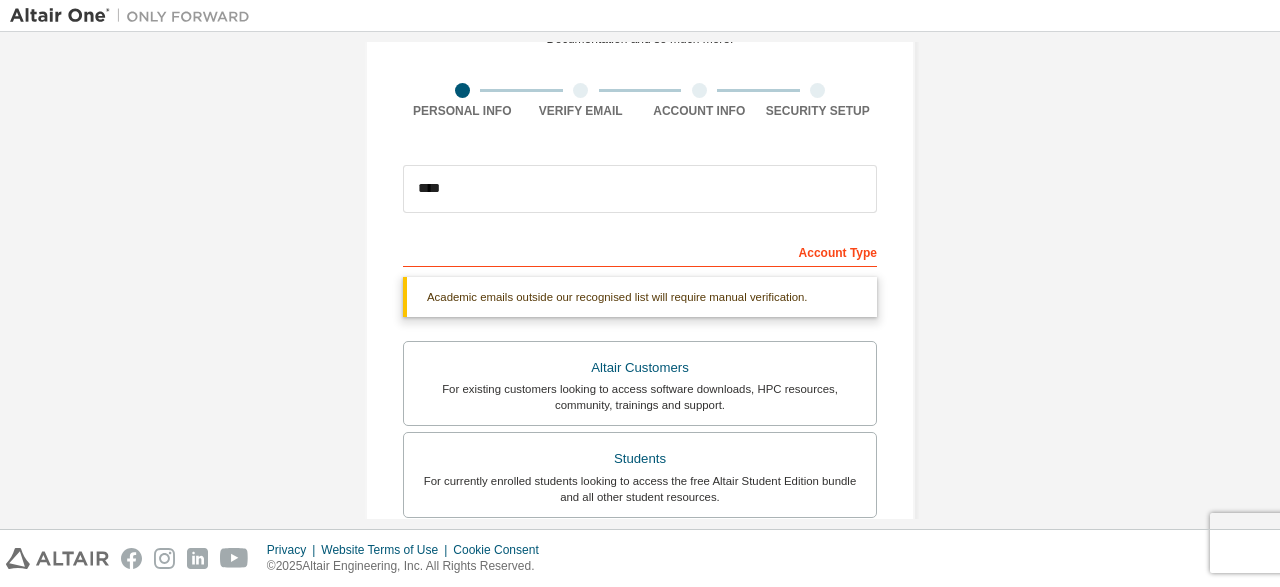 scroll, scrollTop: 0, scrollLeft: 0, axis: both 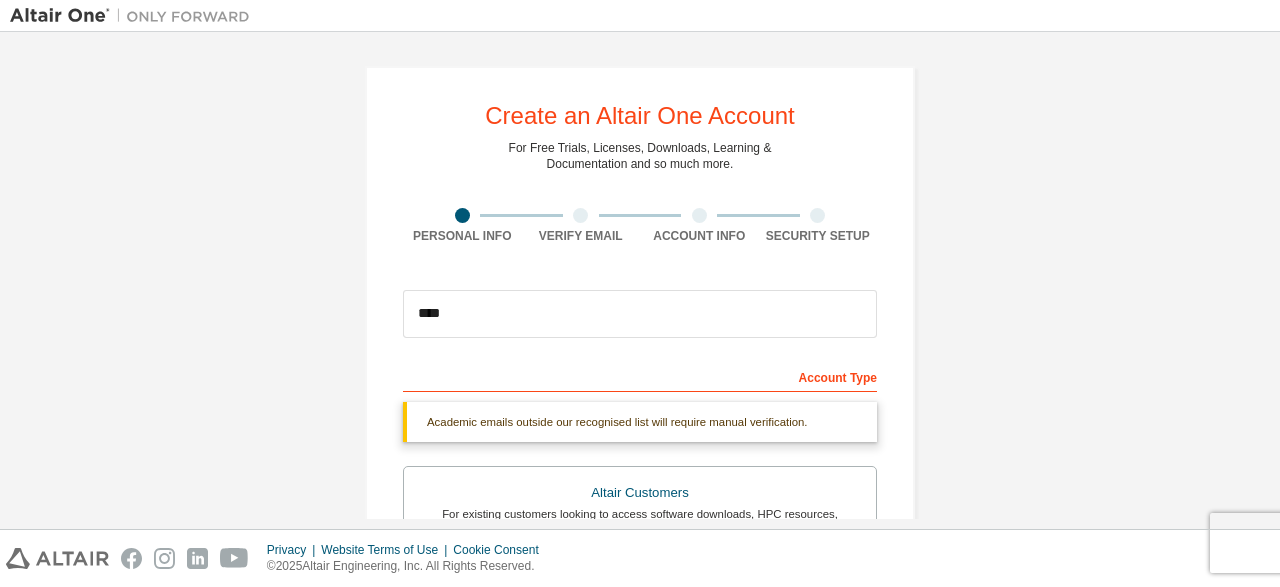 click on "Account Type" at bounding box center [640, 376] 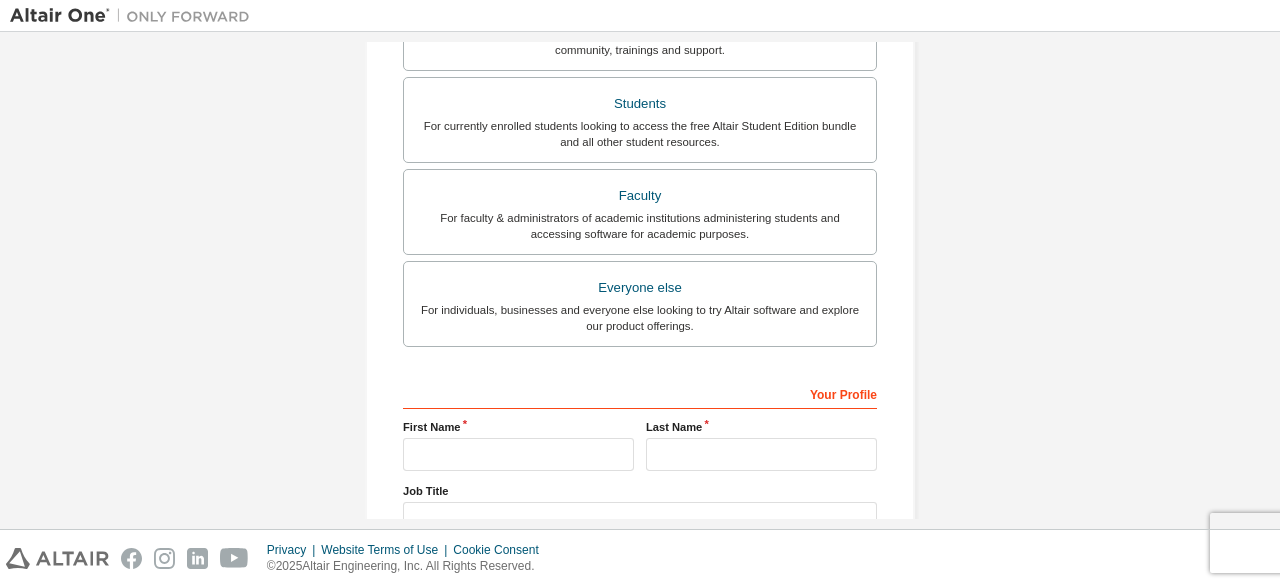 scroll, scrollTop: 0, scrollLeft: 0, axis: both 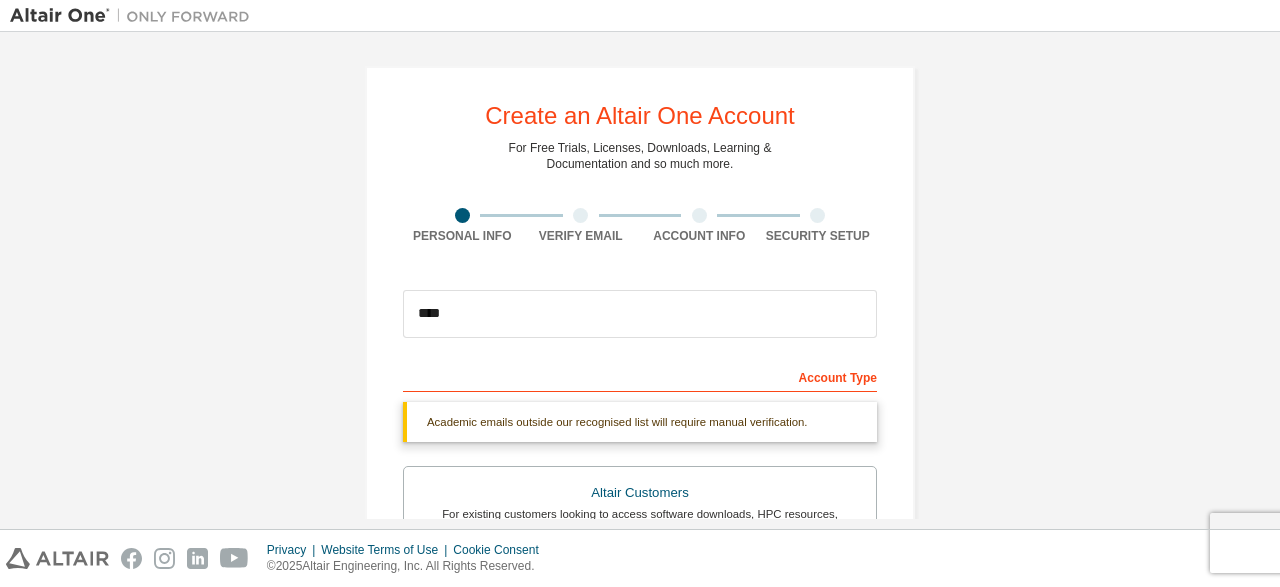drag, startPoint x: 484, startPoint y: 372, endPoint x: 482, endPoint y: 359, distance: 13.152946 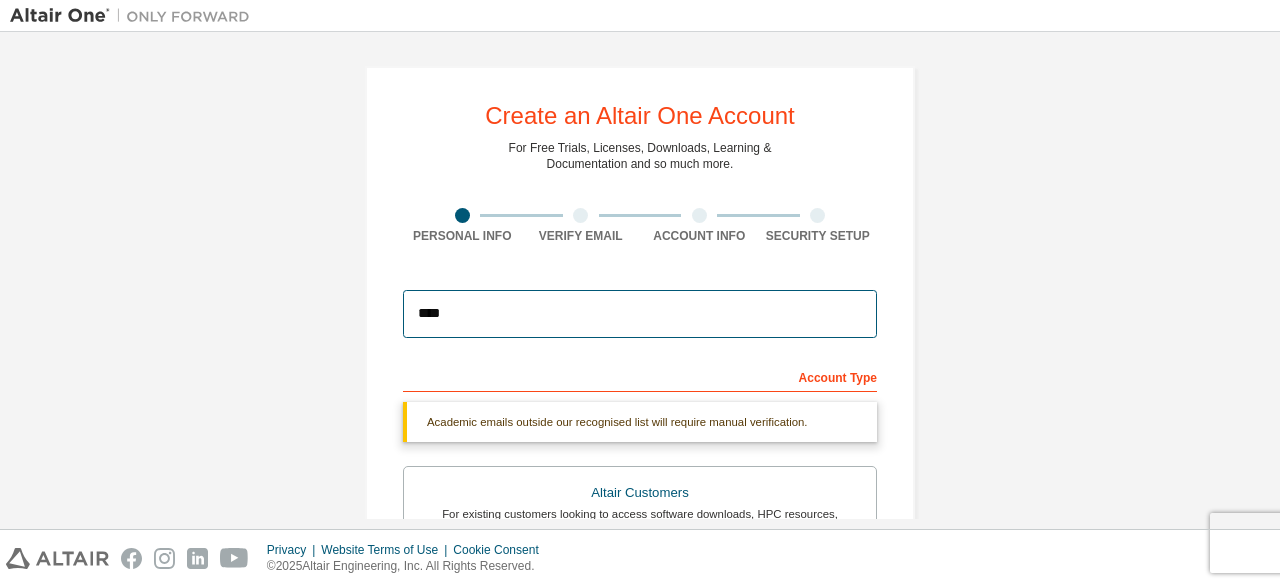 click on "****" at bounding box center [640, 314] 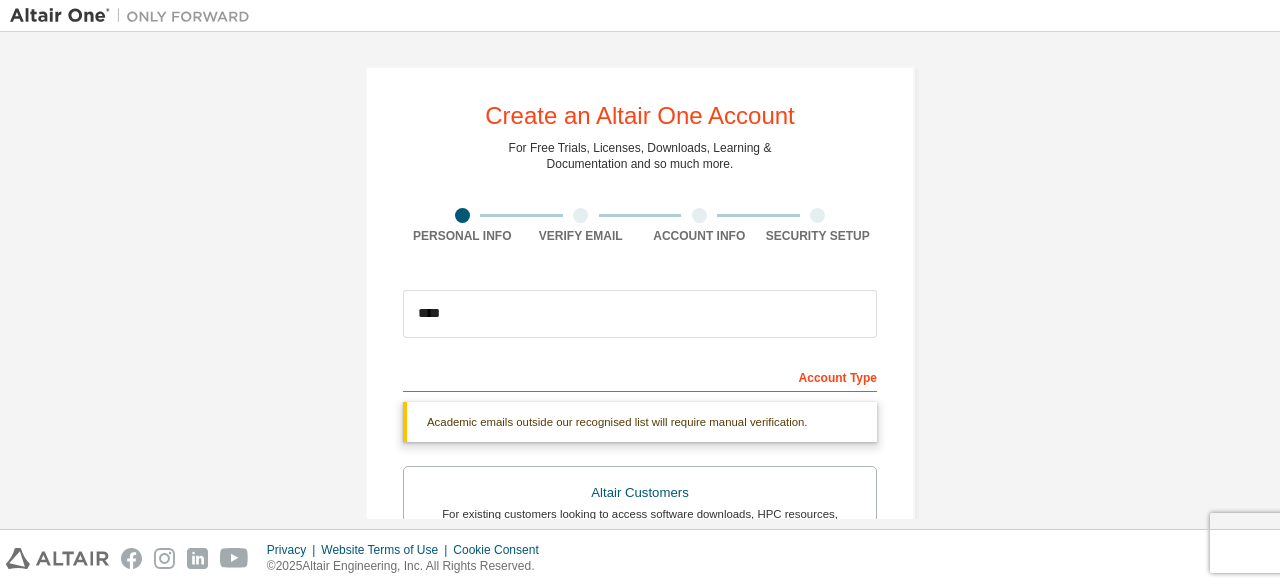 click on "Account Type" at bounding box center (640, 376) 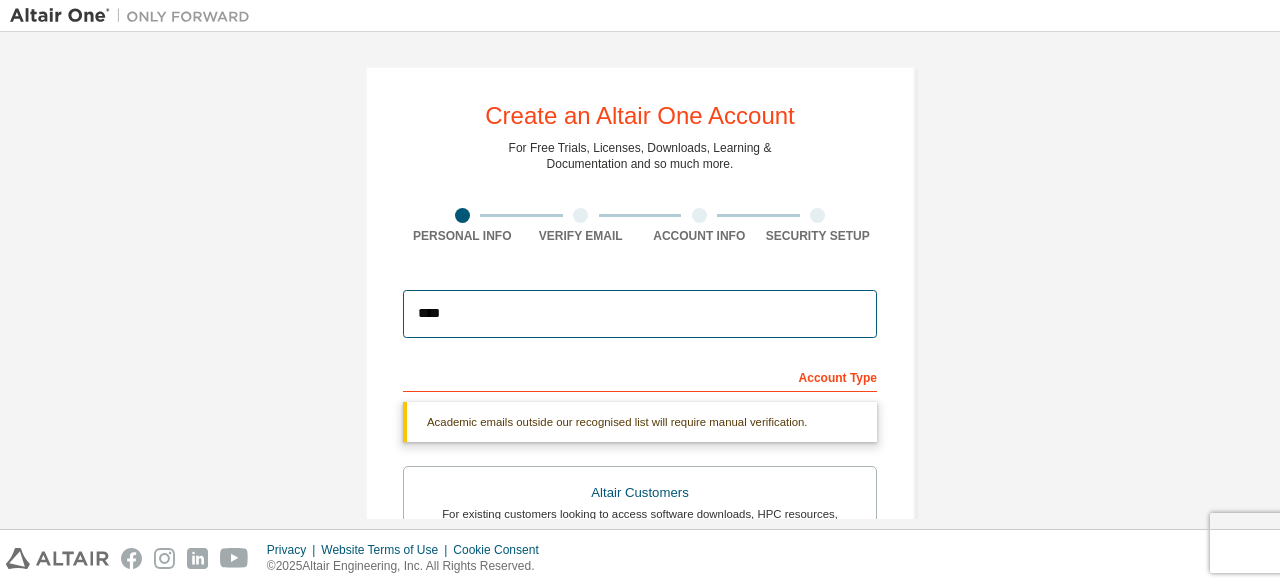 drag, startPoint x: 474, startPoint y: 317, endPoint x: 354, endPoint y: 295, distance: 122 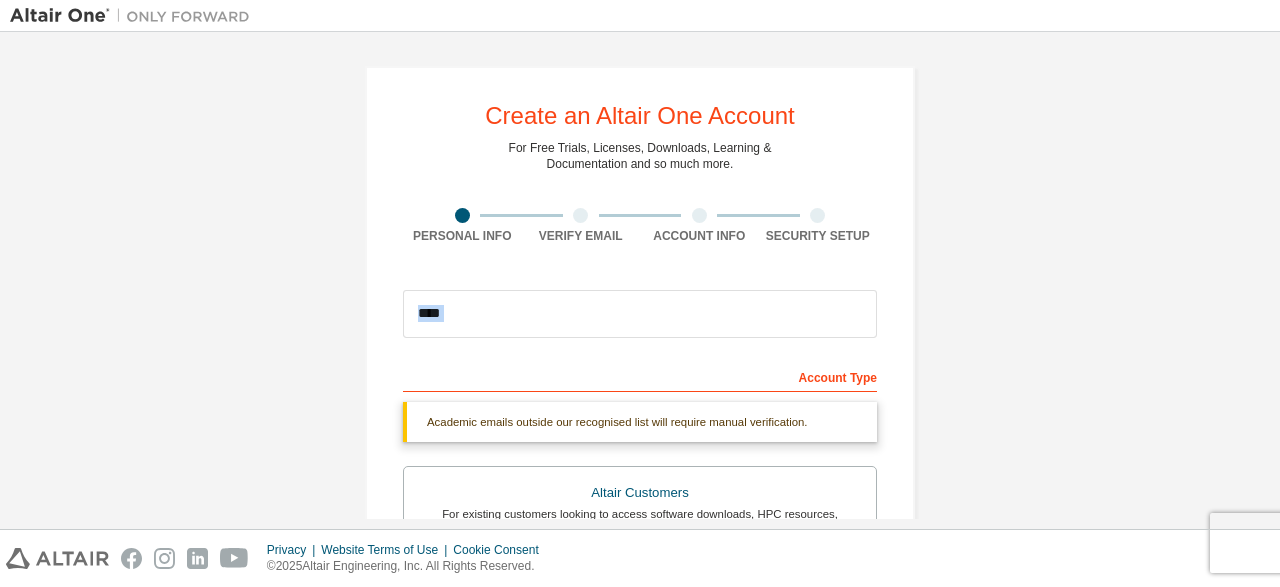 click on "Create an Altair One Account For Free Trials, Licenses, Downloads, Learning & Documentation and so much more. Personal Info Verify Email Account Info Security Setup This is a federated email. No need to register a new account. You should be able to login by using your company's SSO credentials. Email already exists. Please try to login instead. **** Account Type Academic emails outside our recognised list will require manual verification. You must enter a valid email address provided by your academic institution (e.g., name@youruniversity.edu). What if I cannot get one? Altair Customers For existing customers looking to access software downloads, HPC resources, community, trainings and support. Students For currently enrolled students looking to access the free Altair Student Edition bundle and all other student resources. Faculty For faculty & administrators of academic institutions administering students and accessing software for academic purposes. Everyone else Your Profile [FIRST] [LAST]" at bounding box center [640, 597] 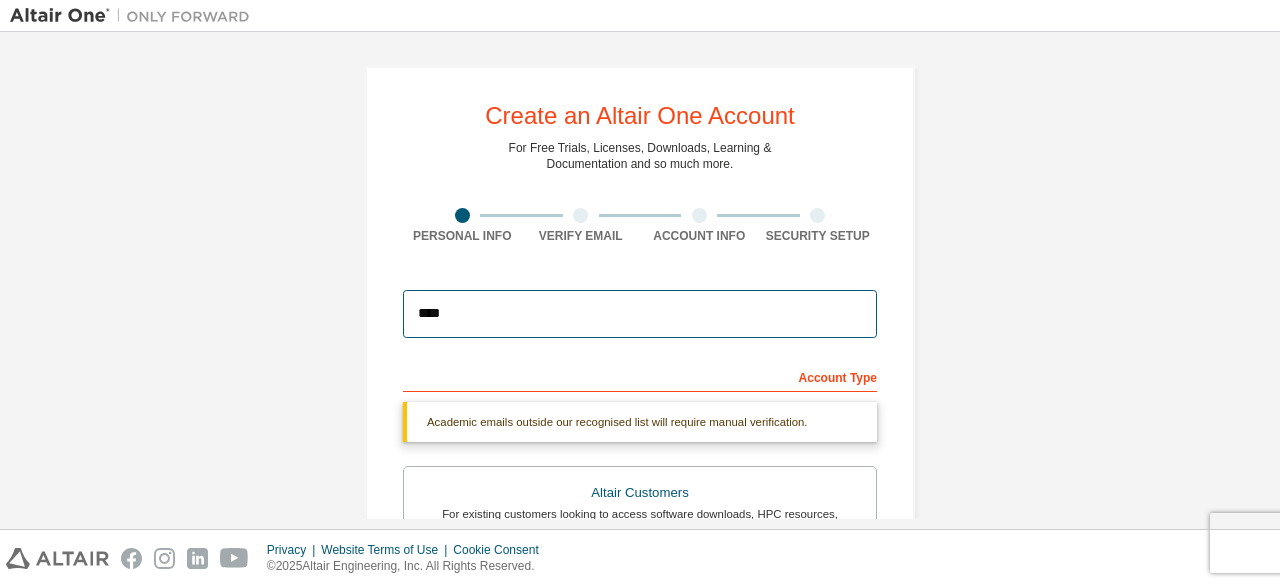 drag, startPoint x: 463, startPoint y: 313, endPoint x: 362, endPoint y: 307, distance: 101.17806 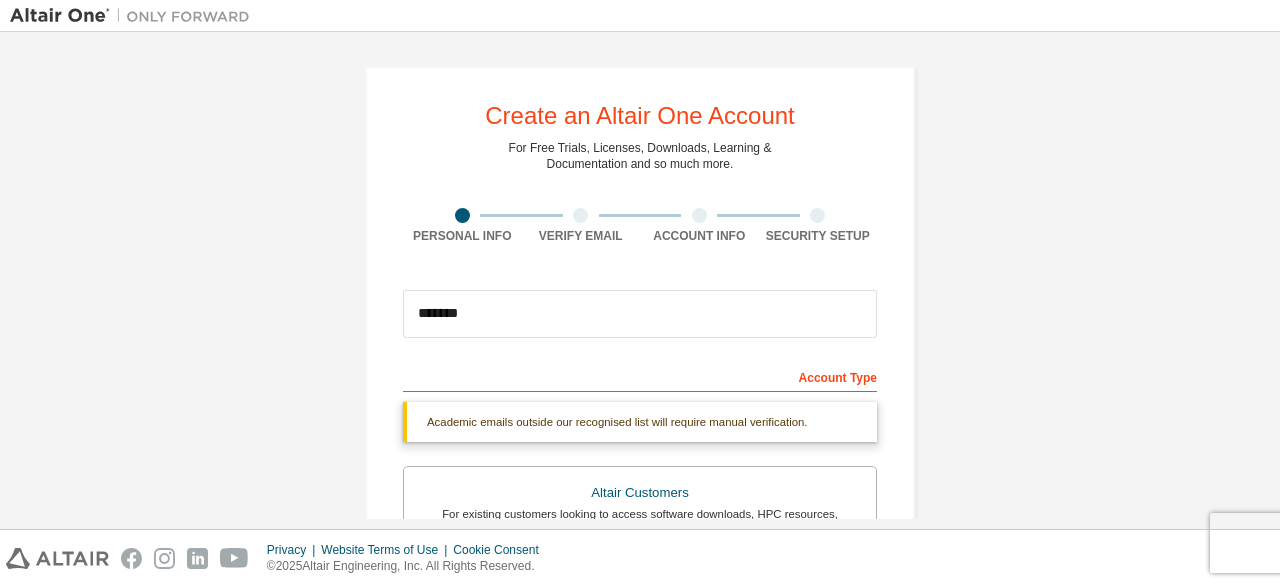 click on "Account Type" at bounding box center (640, 376) 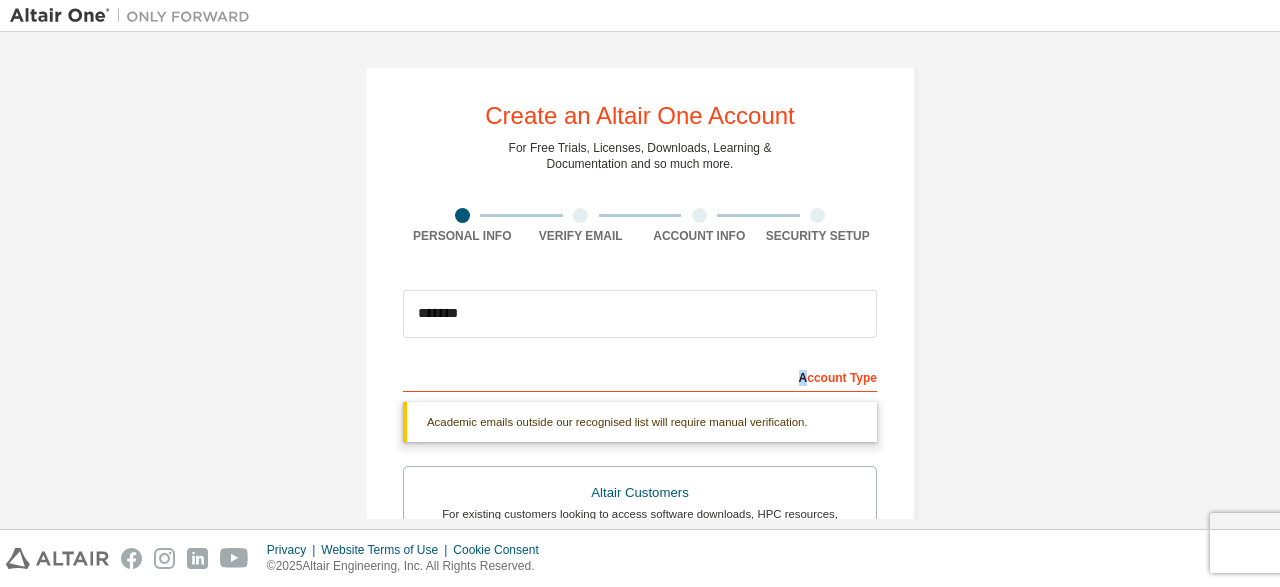 drag, startPoint x: 804, startPoint y: 378, endPoint x: 783, endPoint y: 418, distance: 45.17743 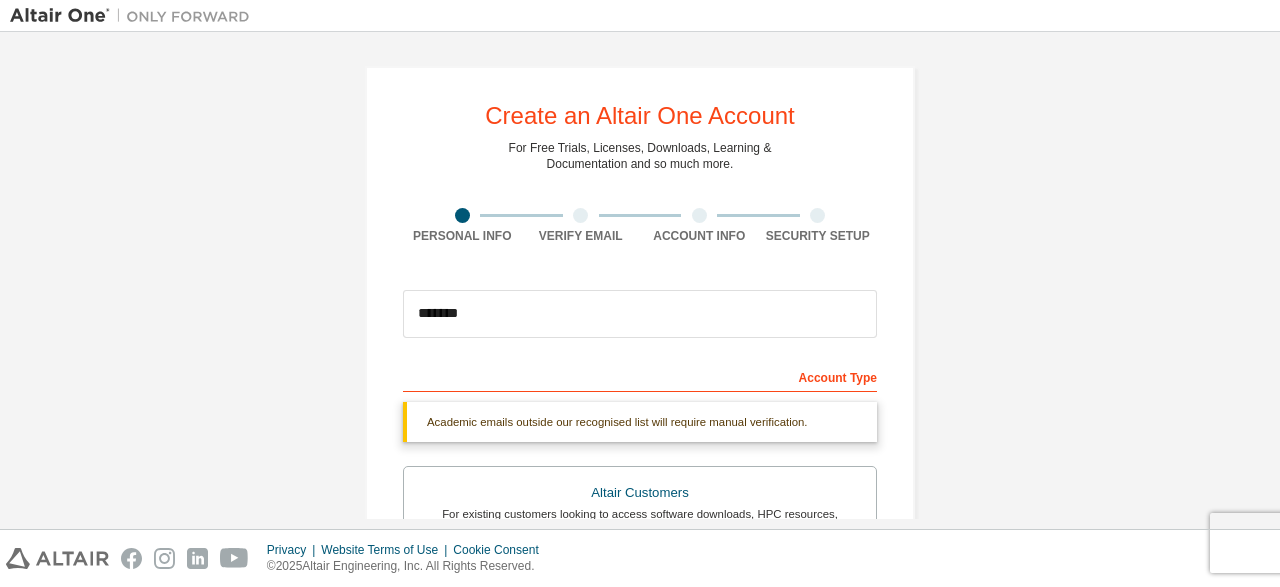 click on "Academic emails outside our recognised list will require manual verification." at bounding box center [640, 422] 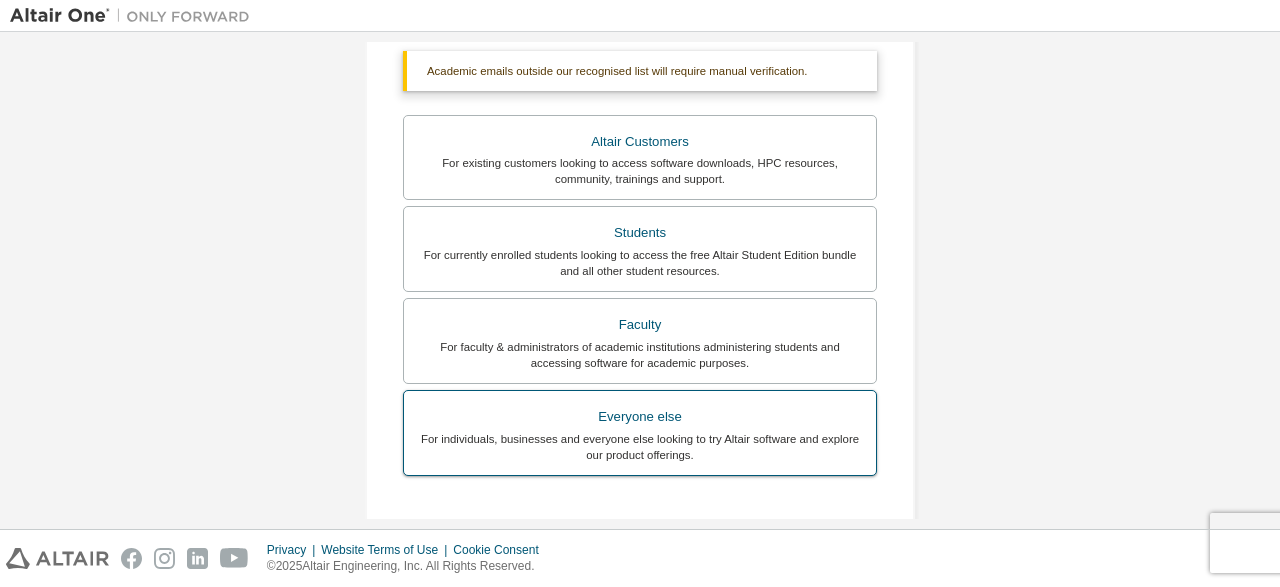 scroll, scrollTop: 384, scrollLeft: 0, axis: vertical 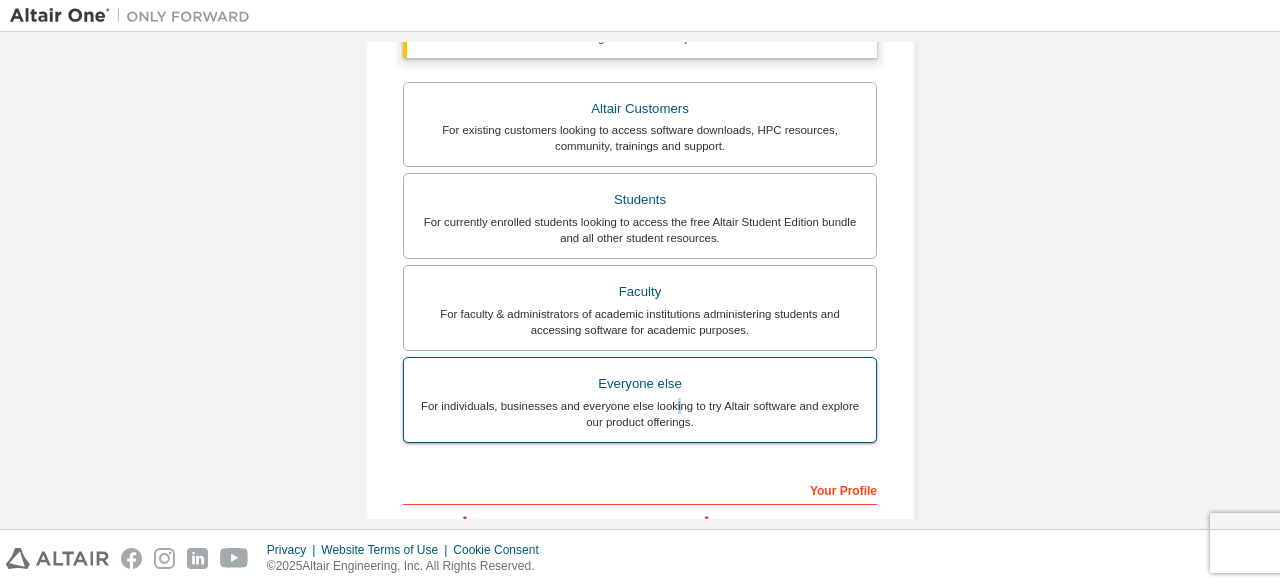 click on "For individuals, businesses and everyone else looking to try Altair software and explore our product offerings." at bounding box center [640, 414] 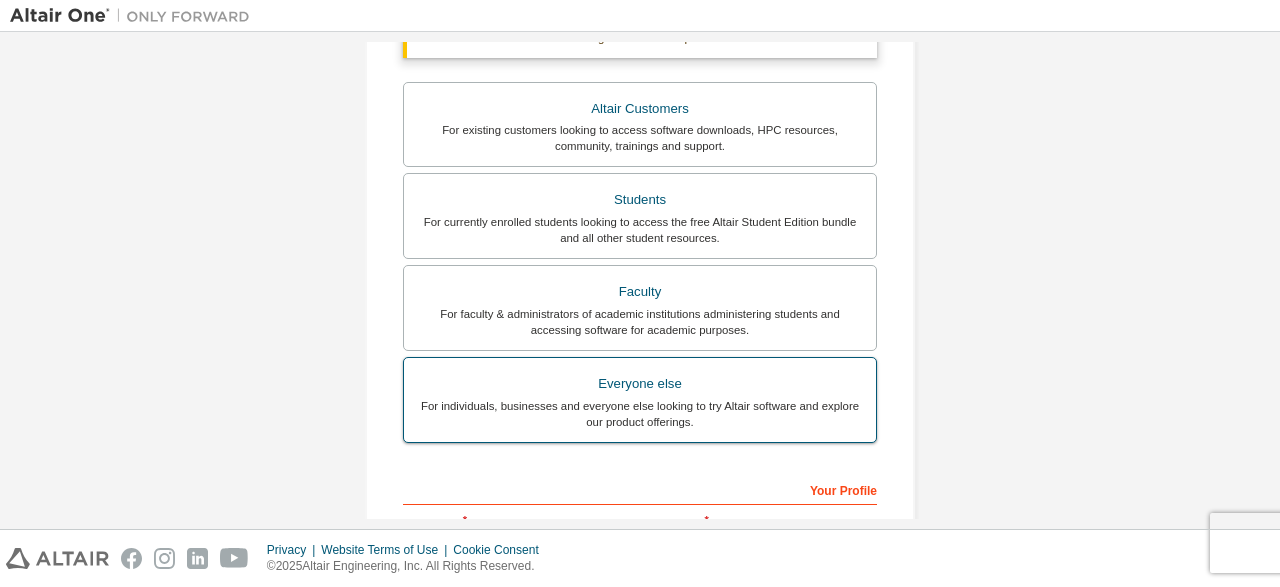 click on "For individuals, businesses and everyone else looking to try Altair software and explore our product offerings." at bounding box center [640, 414] 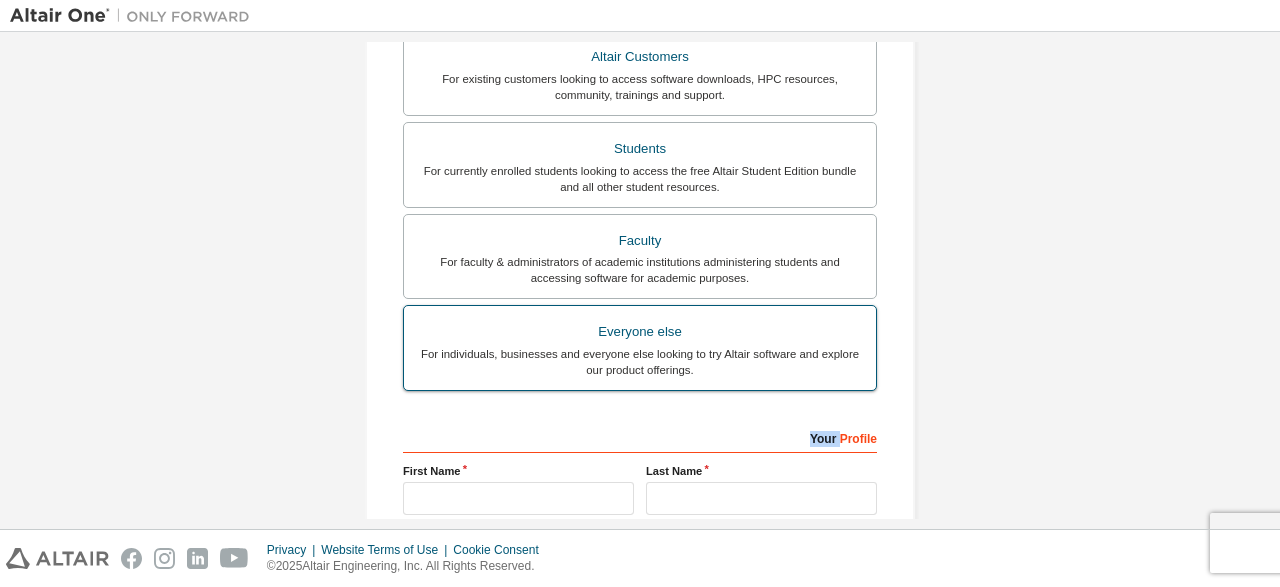 click on "Account Type Altair Customers For existing customers looking to access software downloads, HPC resources, community, trainings and support. Students For currently enrolled students looking to access the free Altair Student Edition bundle and all other student resources. Faculty For faculty & administrators of academic institutions administering students and accessing software for academic purposes. Everyone else For individuals, businesses and everyone else looking to try Altair software and explore our product offerings. Your Profile [FIRST] [LAST] Job Title Please provide [STATE] to help us route sales and support resources to you more efficiently. I accept the End-User License Agreement I would like to receive marketing emails from Altair Next" at bounding box center [640, 327] 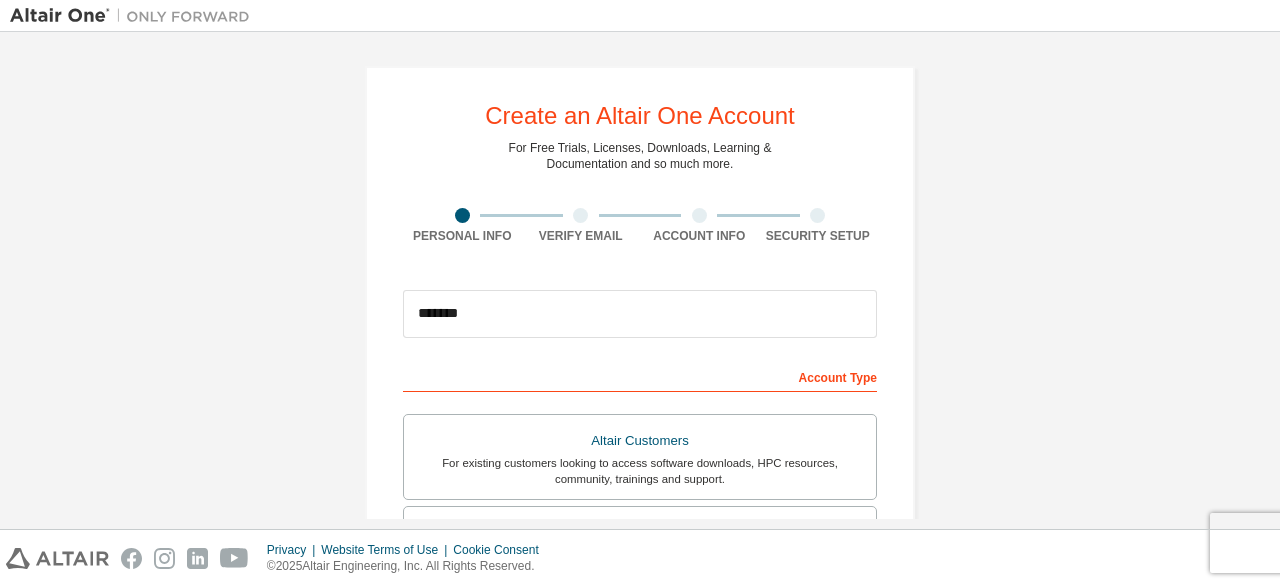 scroll, scrollTop: 0, scrollLeft: 0, axis: both 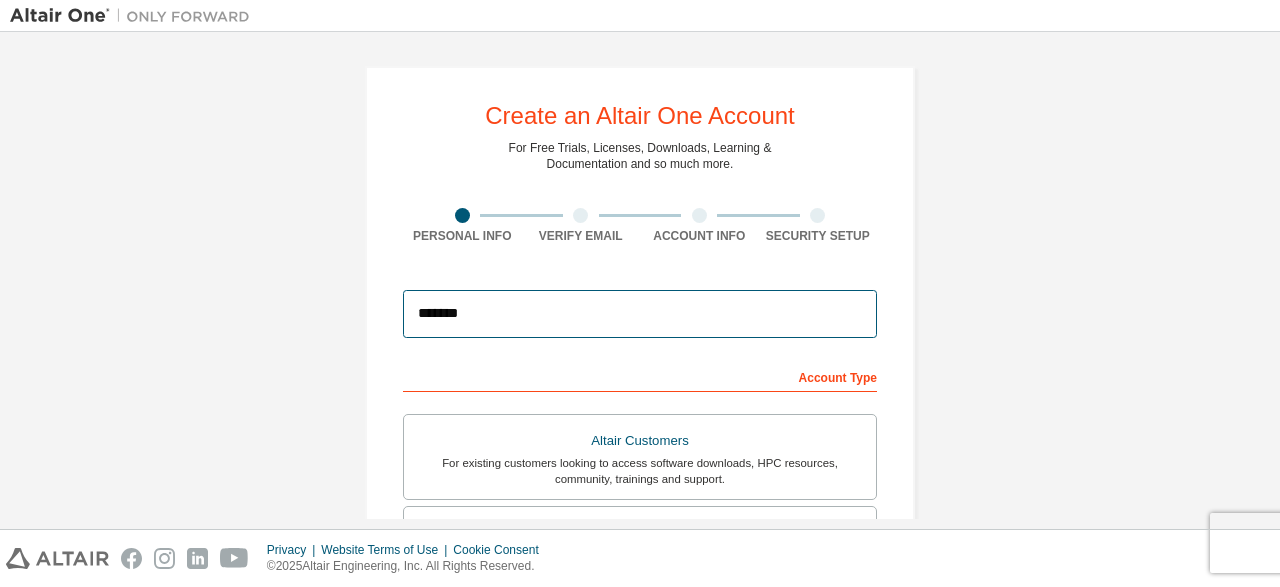 click on "*******" at bounding box center [640, 314] 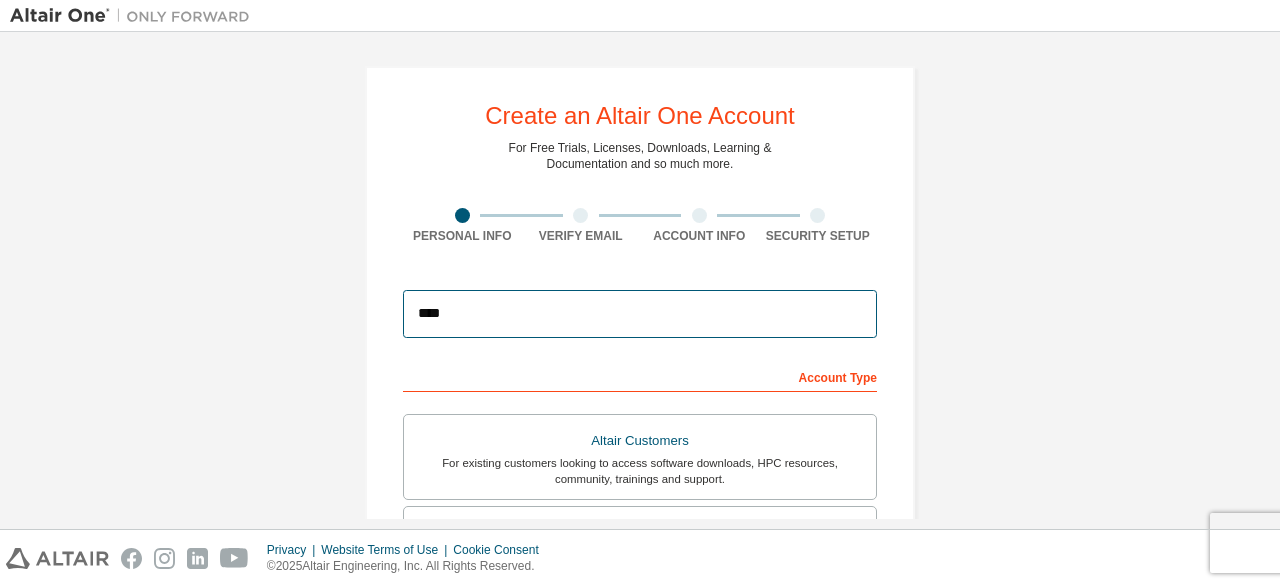 drag, startPoint x: 518, startPoint y: 313, endPoint x: 373, endPoint y: 312, distance: 145.00345 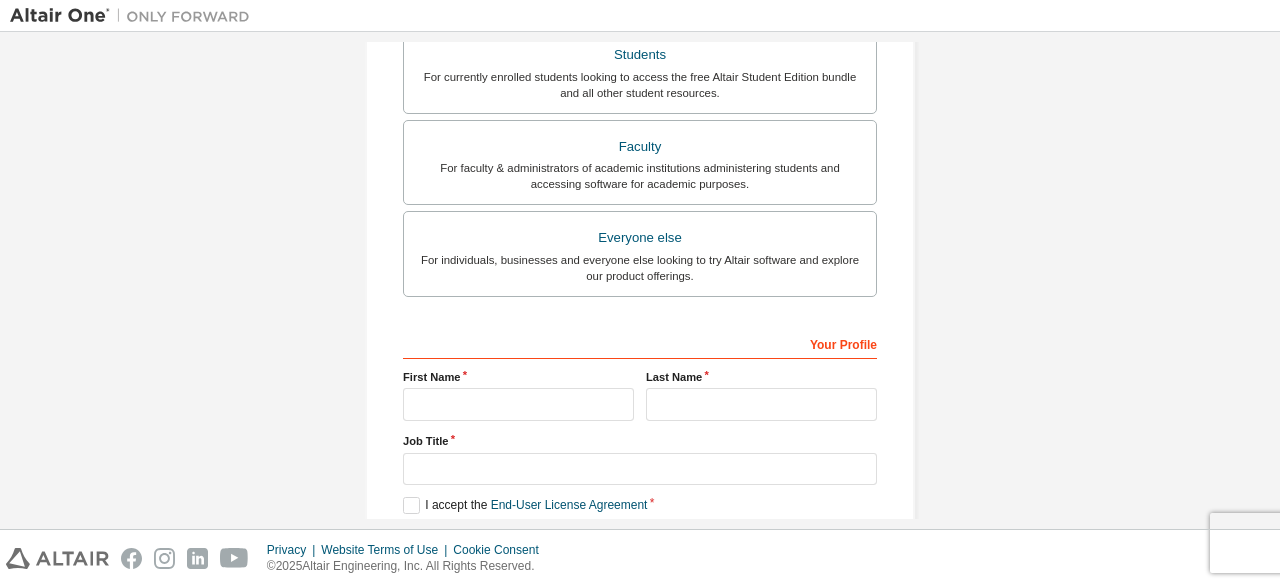 scroll, scrollTop: 480, scrollLeft: 0, axis: vertical 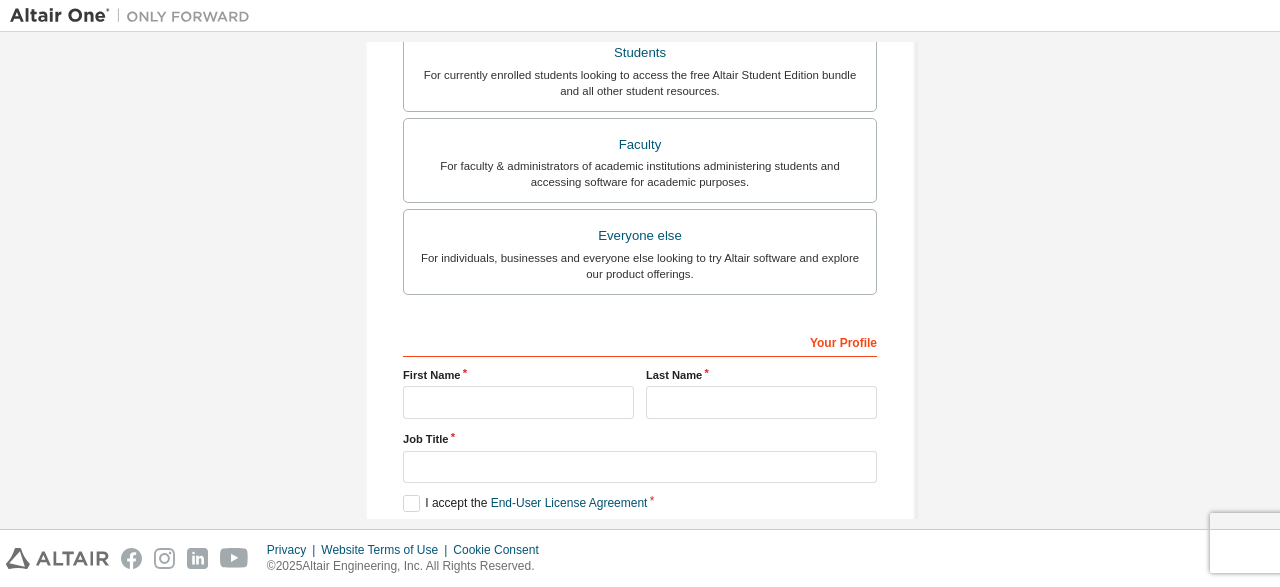 type on "**********" 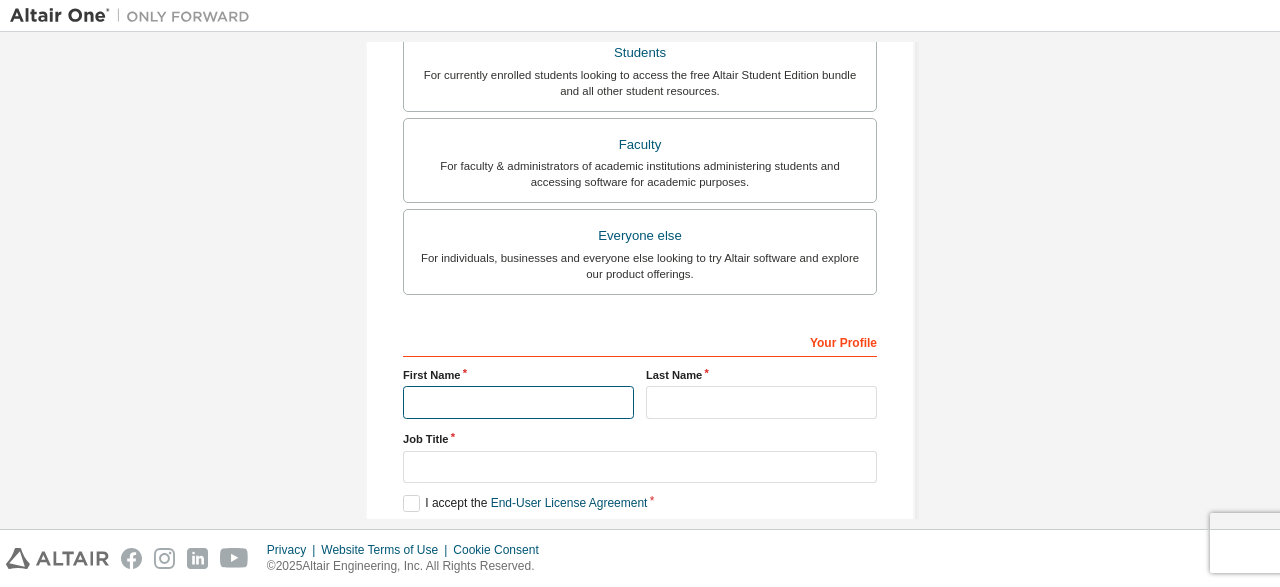 click at bounding box center [518, 402] 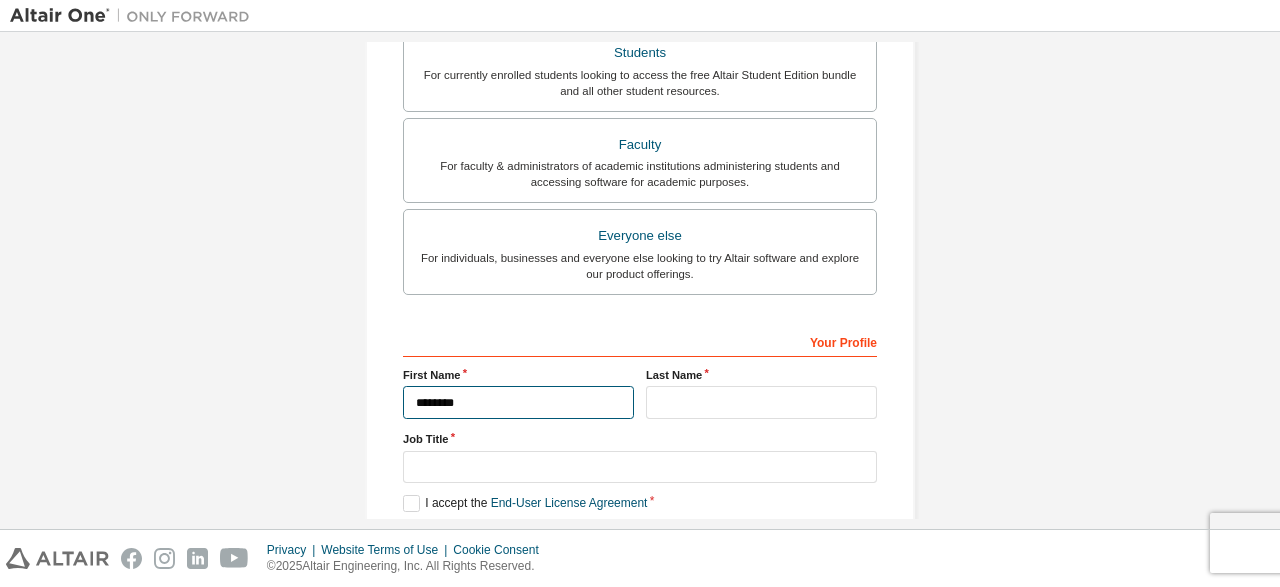 type on "*******" 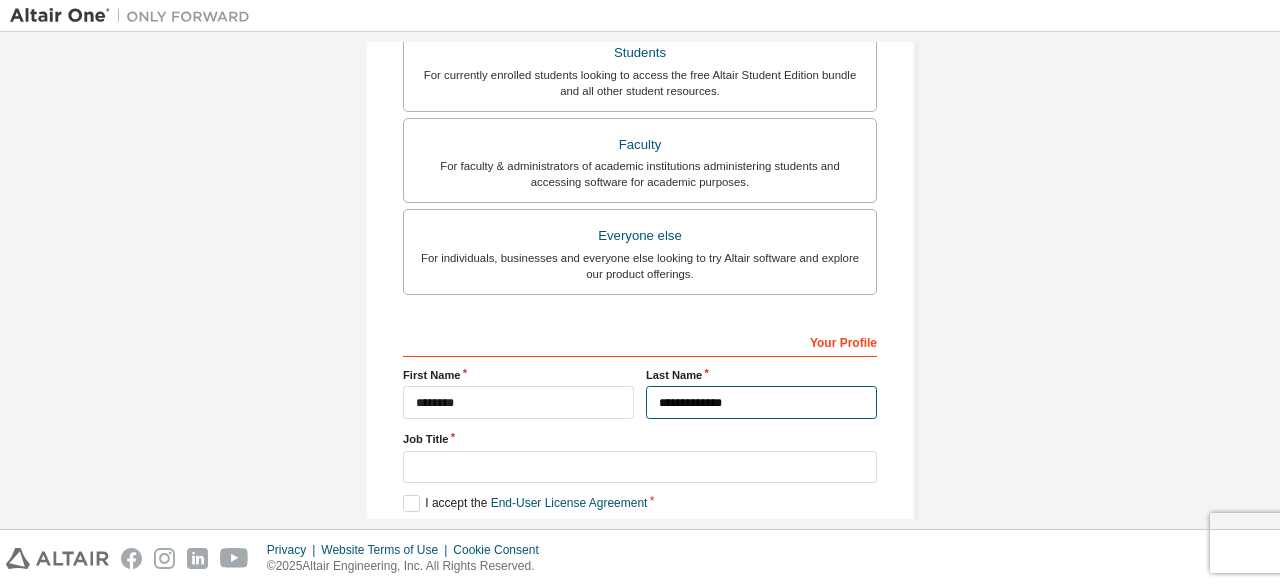 type on "**********" 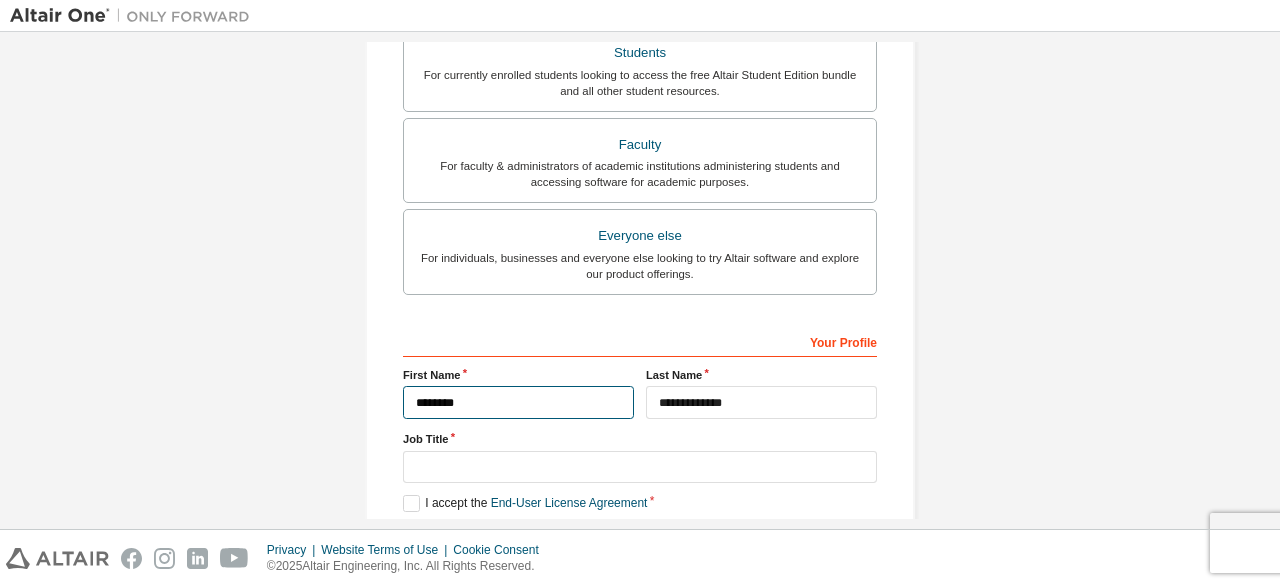 click on "*******" at bounding box center [518, 402] 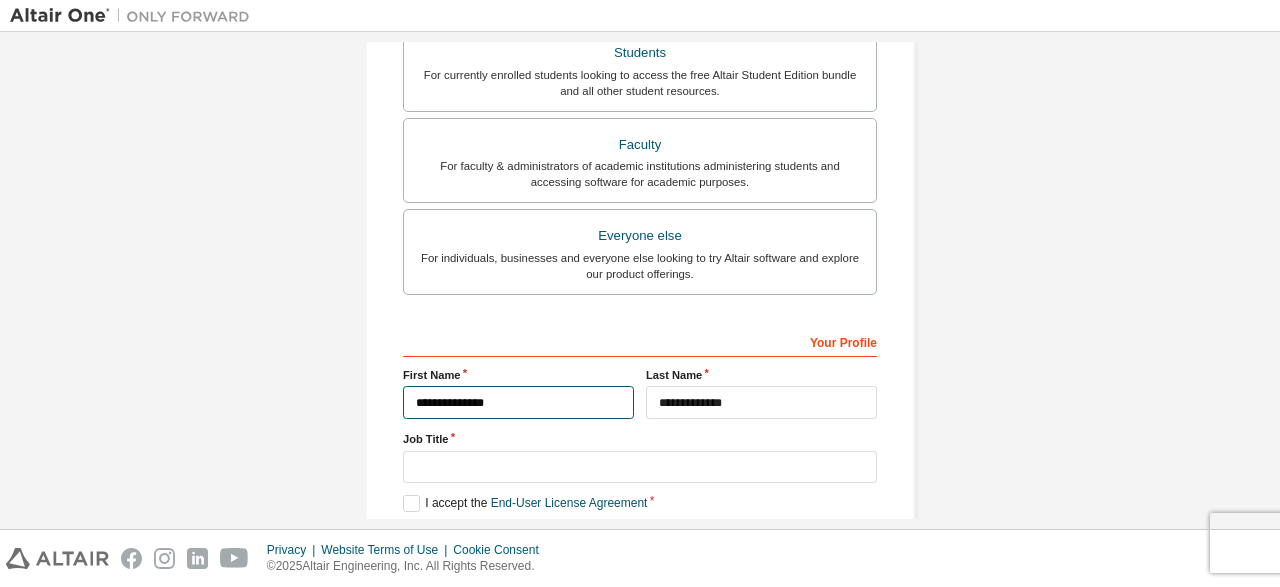 type on "**********" 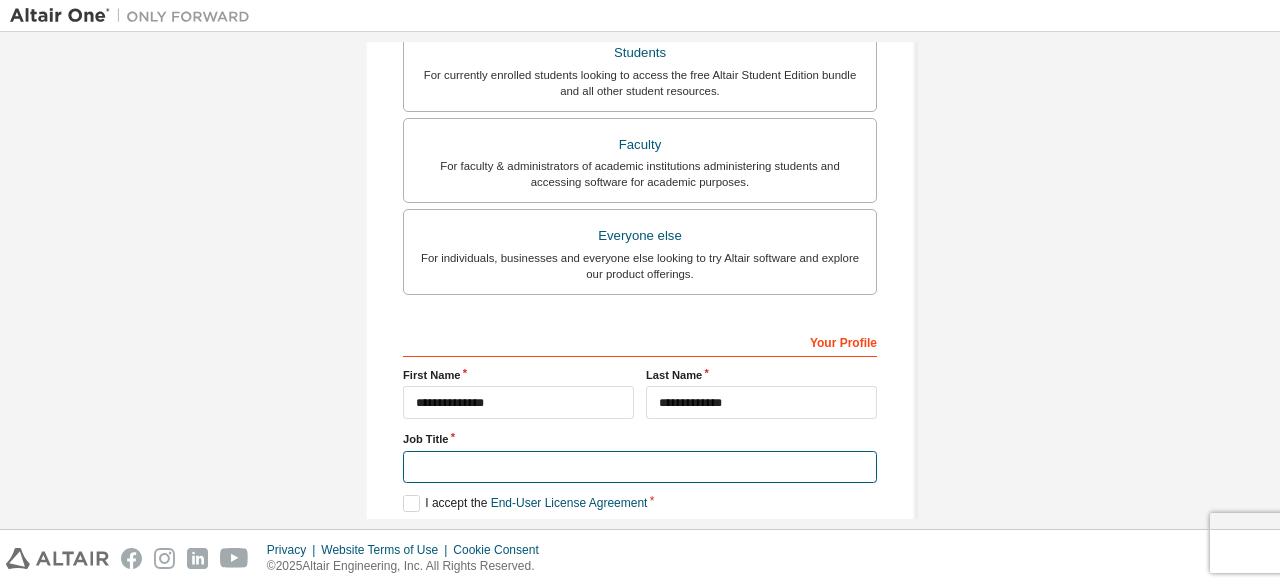 click at bounding box center (640, 467) 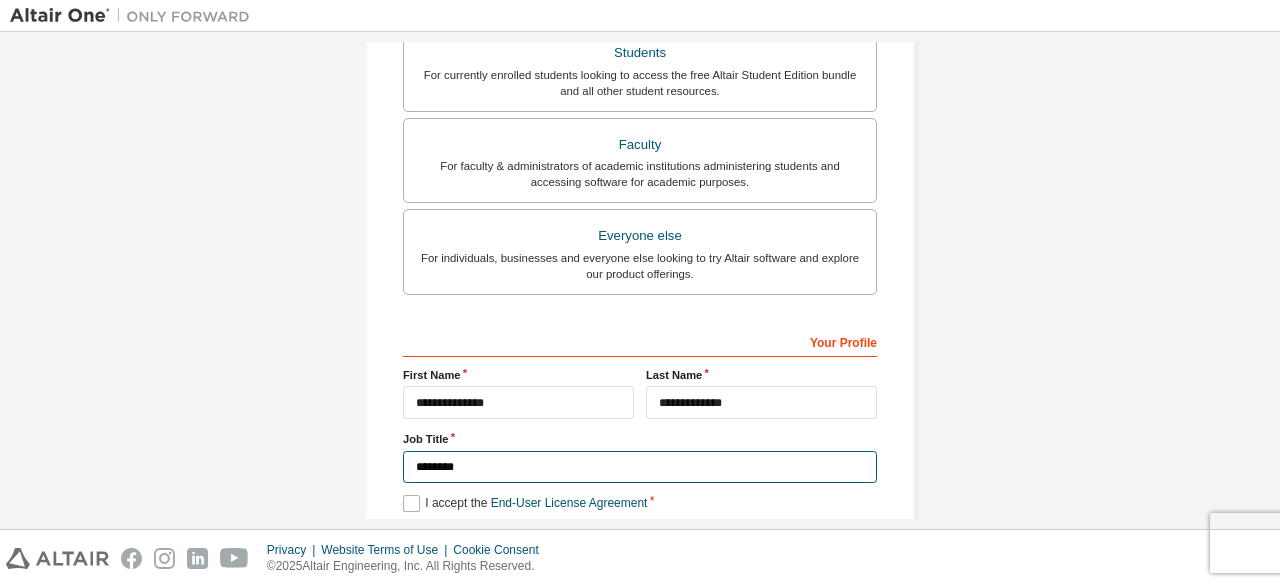 type on "********" 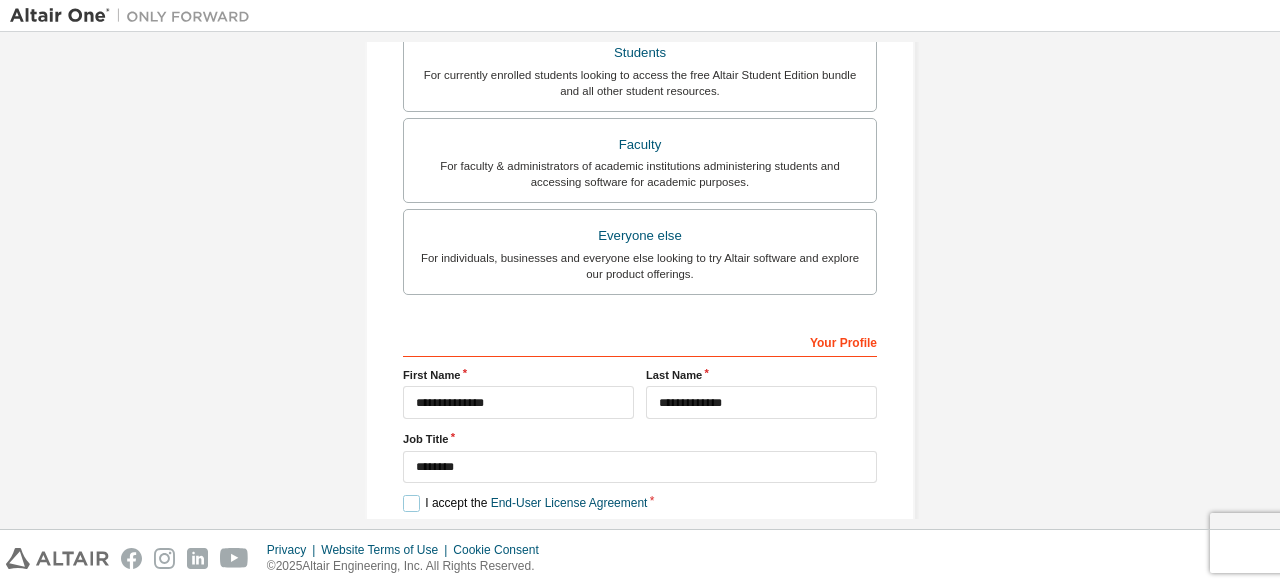 click on "I accept the    End-User License Agreement" at bounding box center [525, 503] 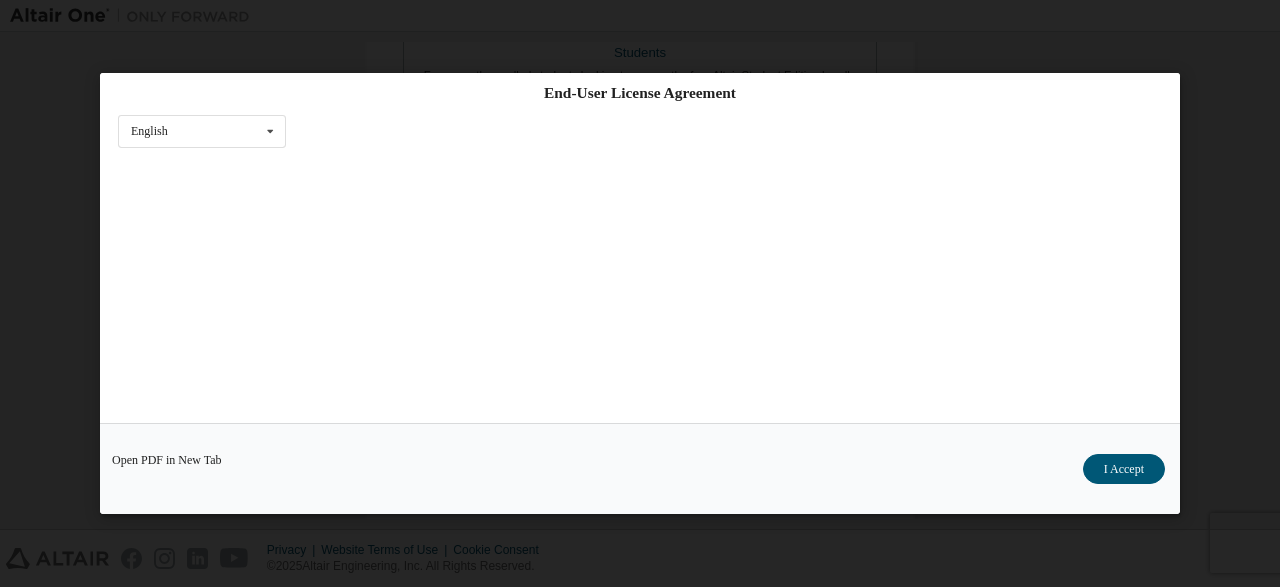 scroll, scrollTop: 81, scrollLeft: 0, axis: vertical 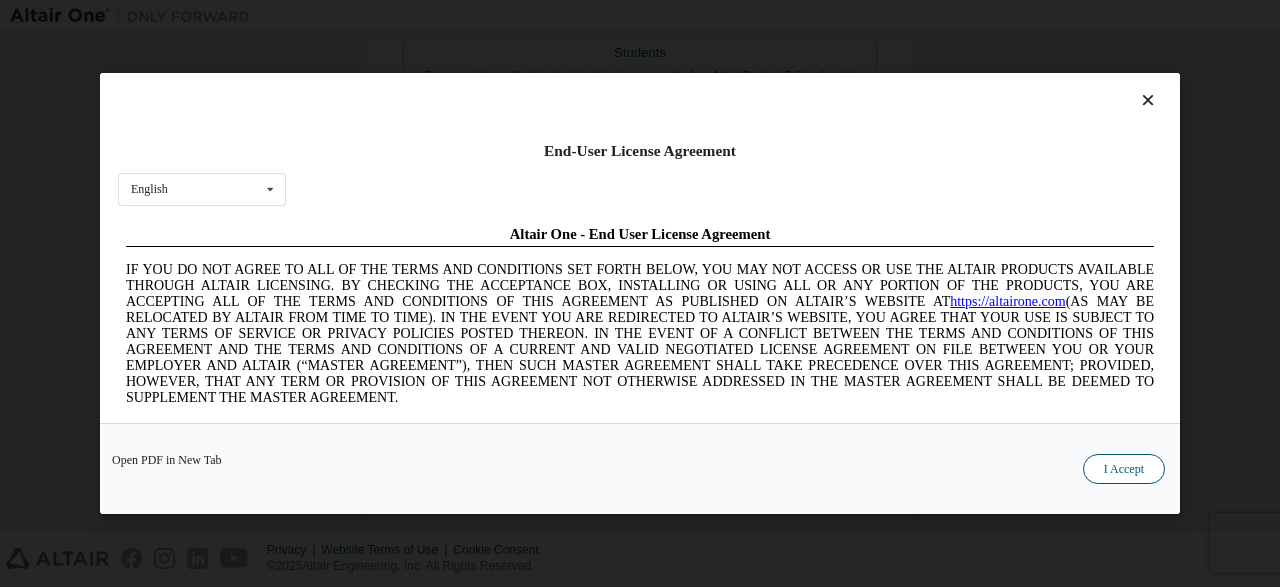 click on "I Accept" at bounding box center [1124, 469] 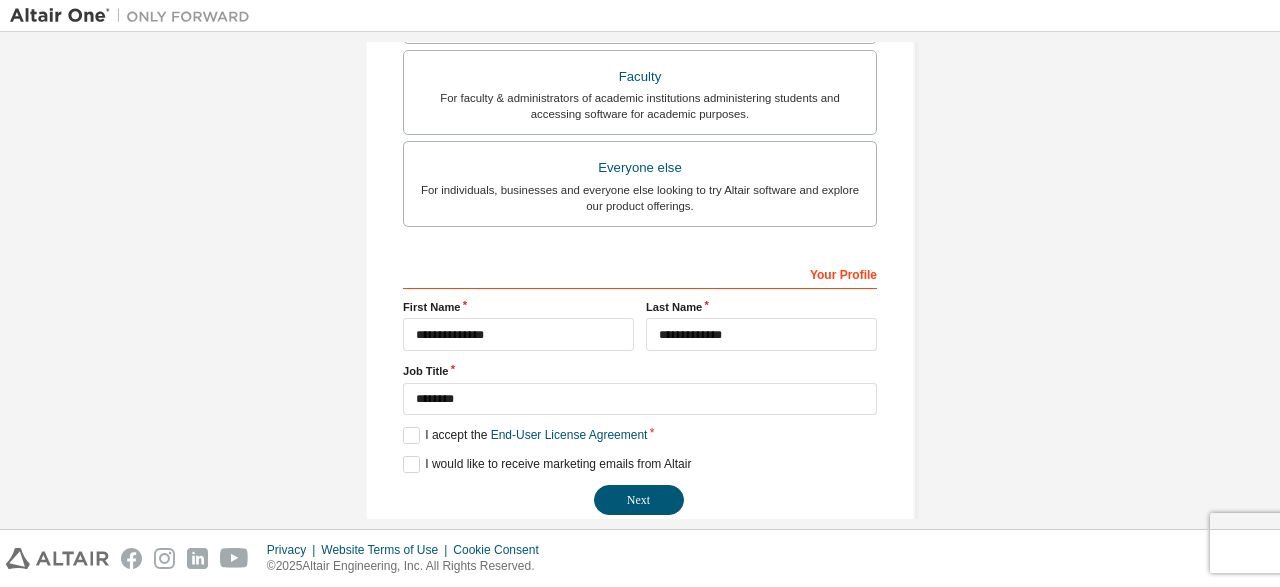 scroll, scrollTop: 577, scrollLeft: 0, axis: vertical 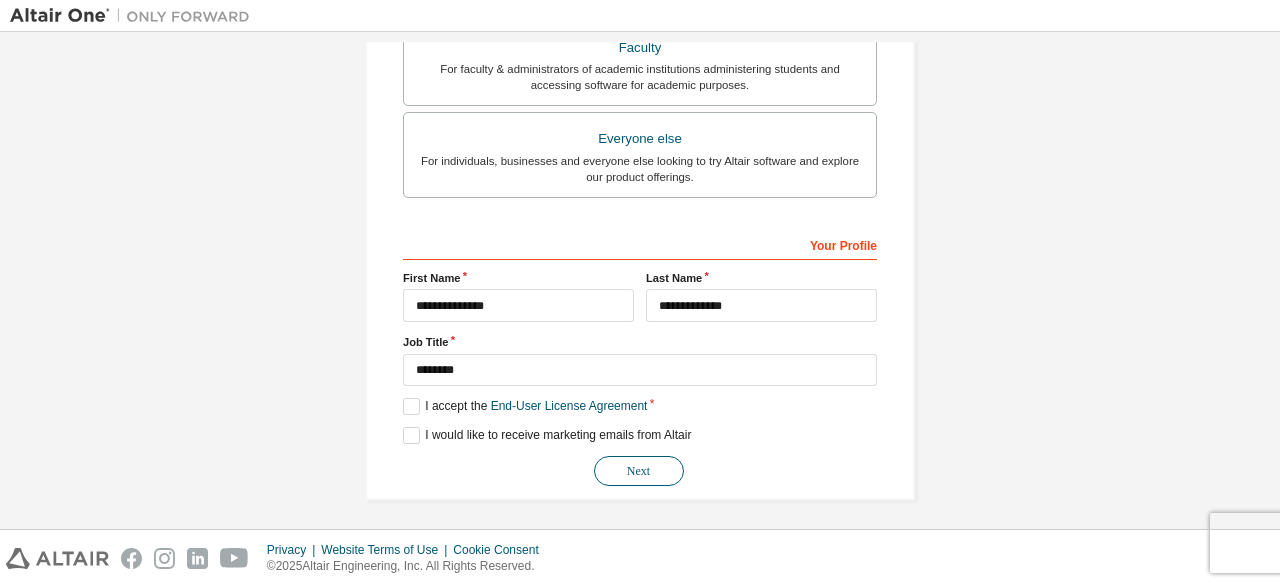 click on "Next" at bounding box center (639, 471) 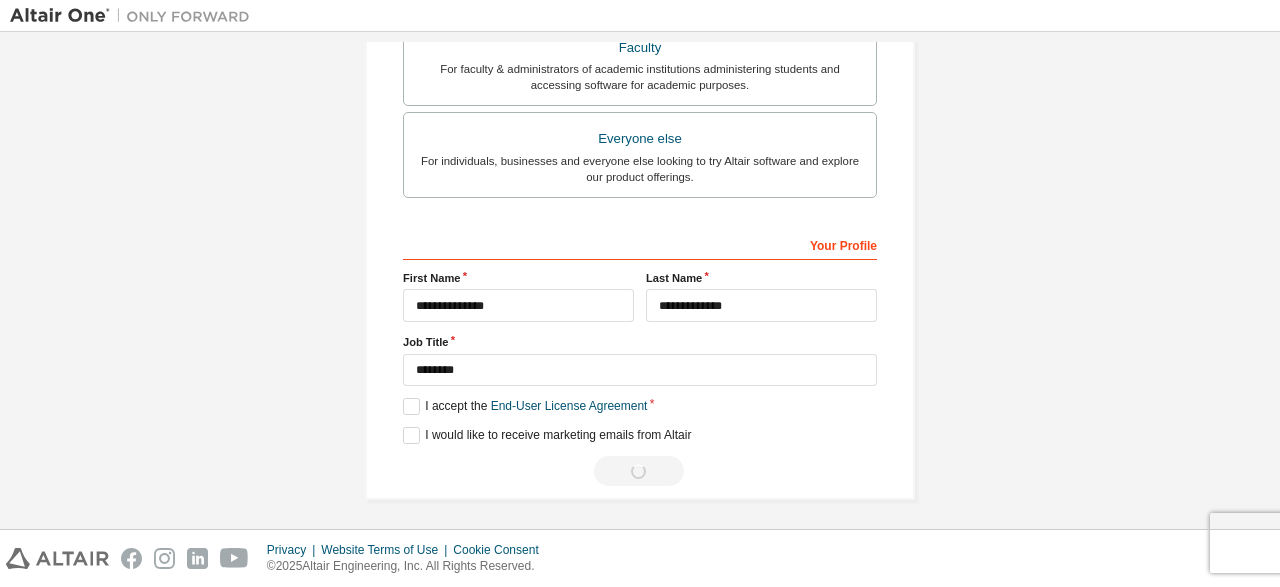 scroll, scrollTop: 0, scrollLeft: 0, axis: both 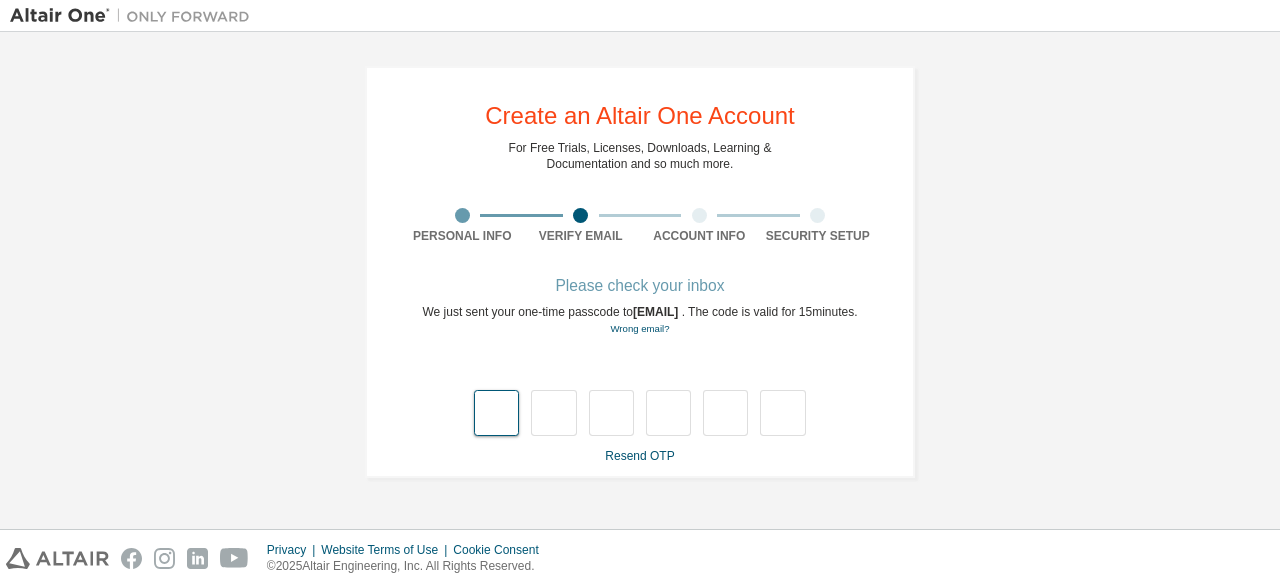 type on "*" 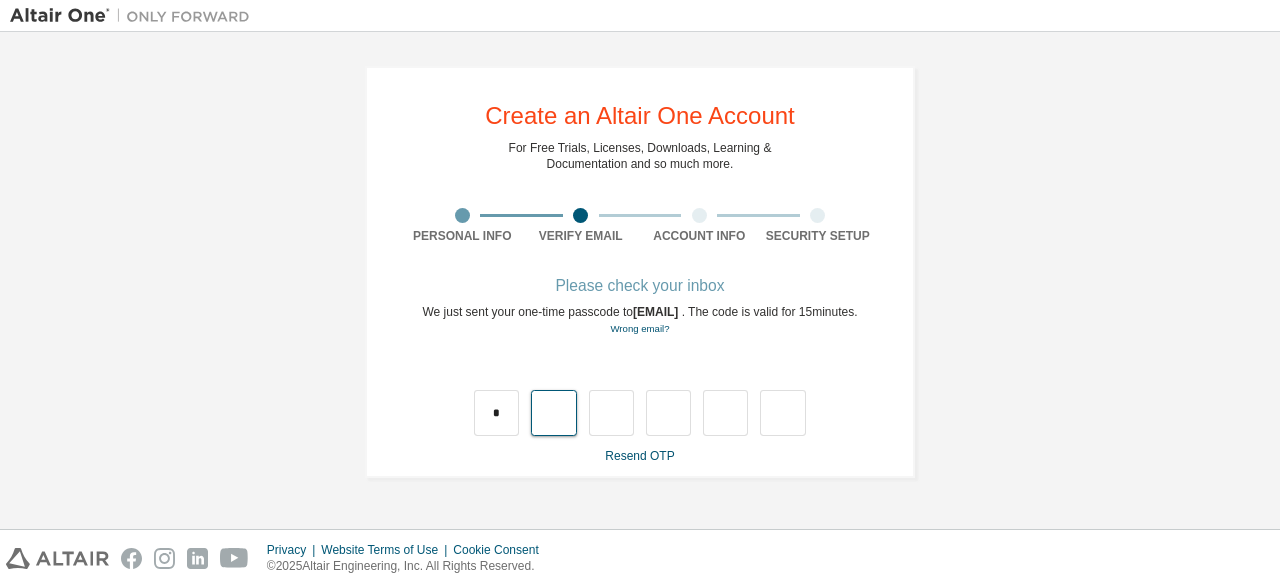 type on "*" 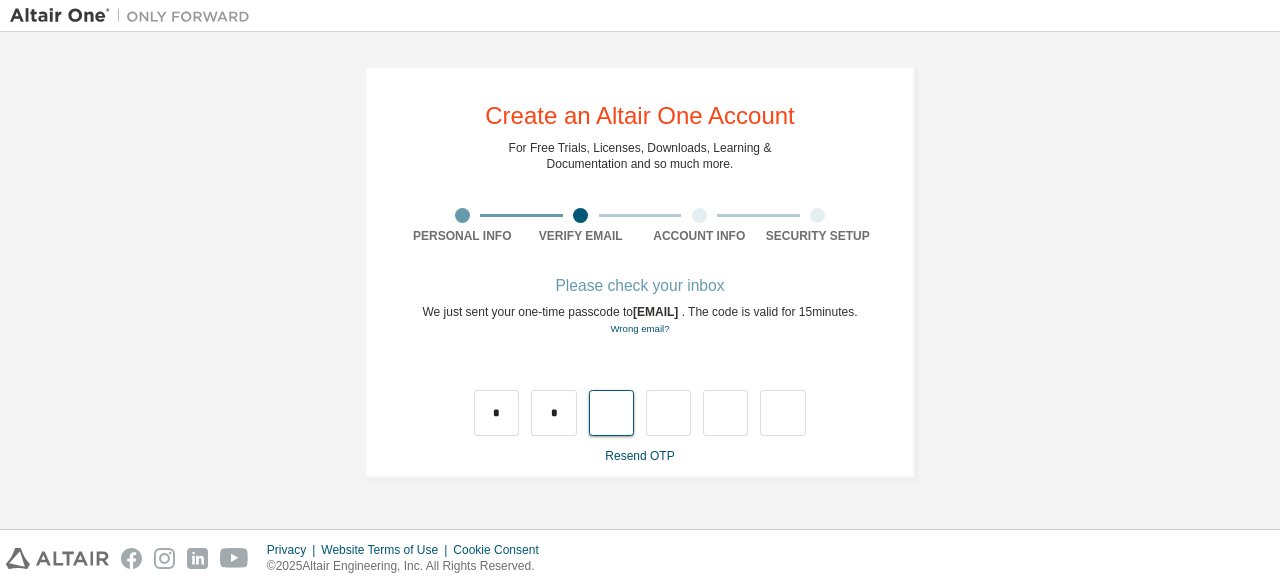type on "*" 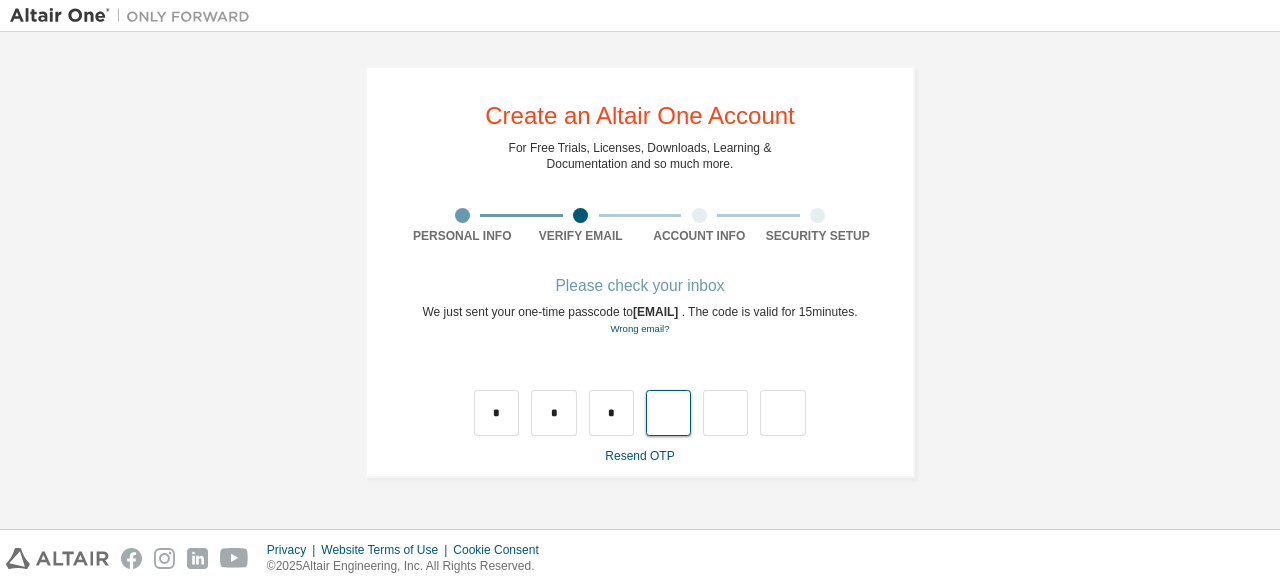 type on "*" 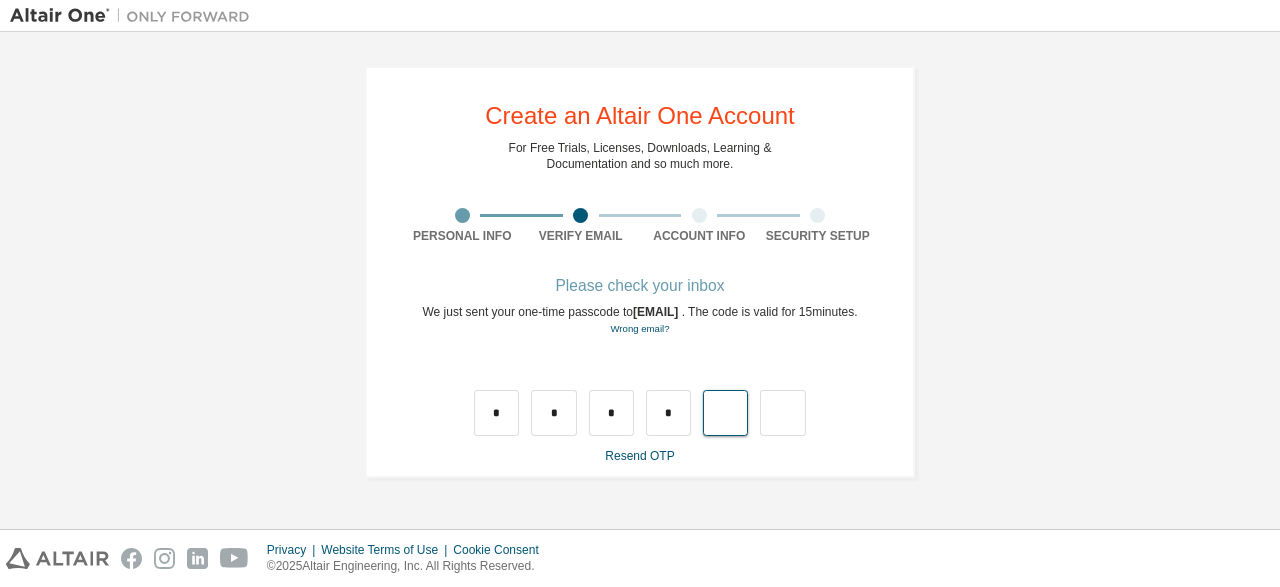 type on "*" 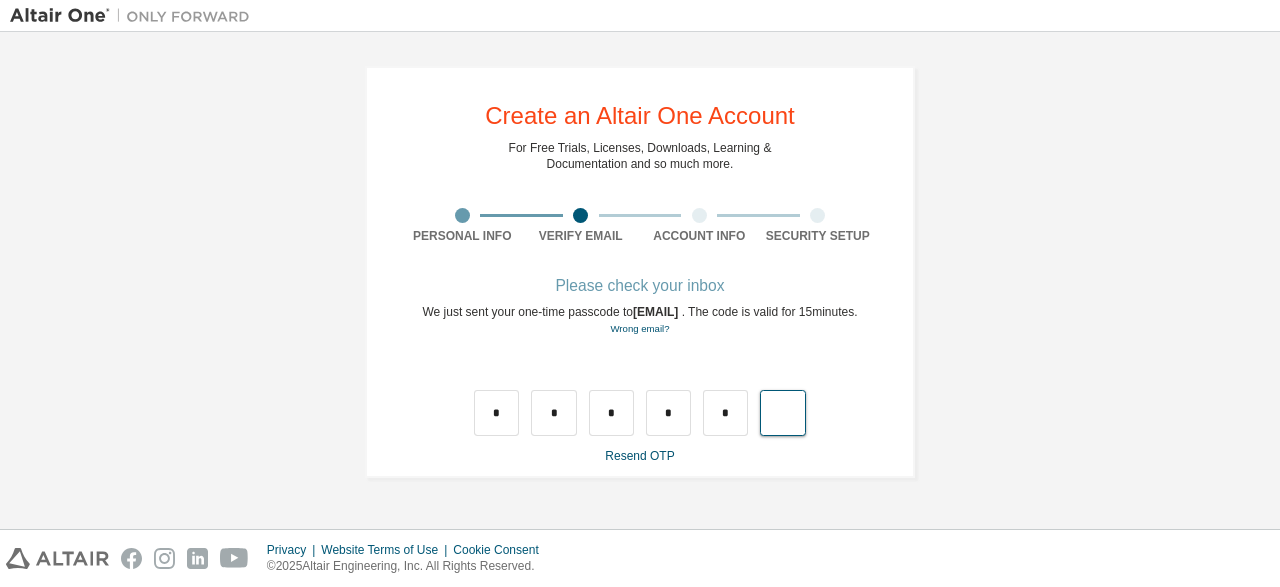 type on "*" 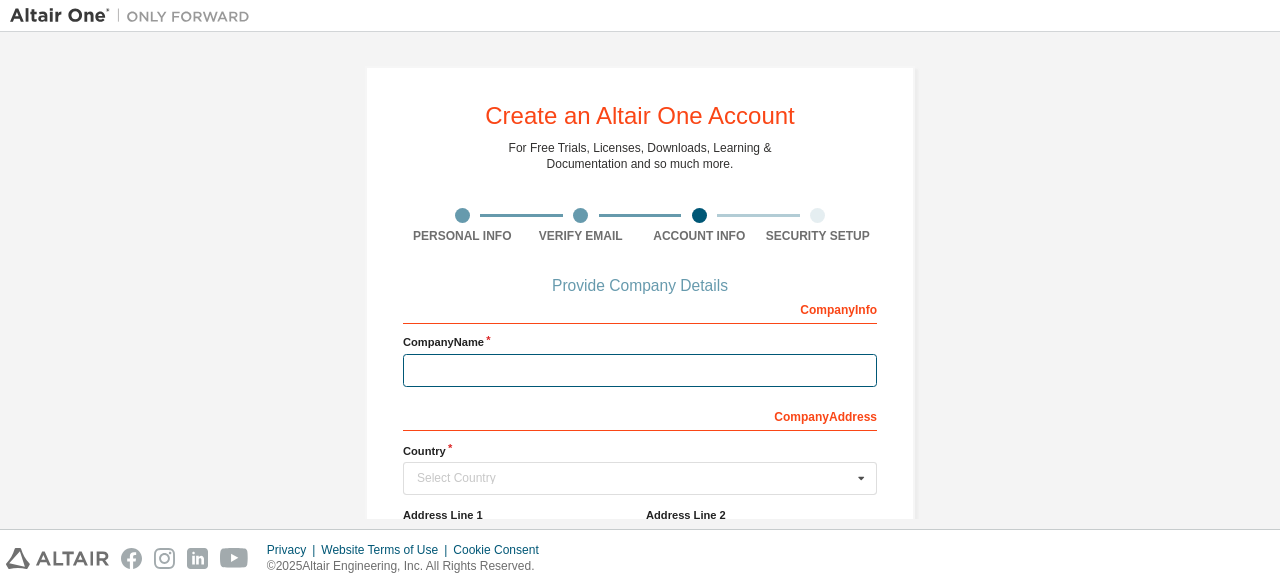 click at bounding box center (640, 370) 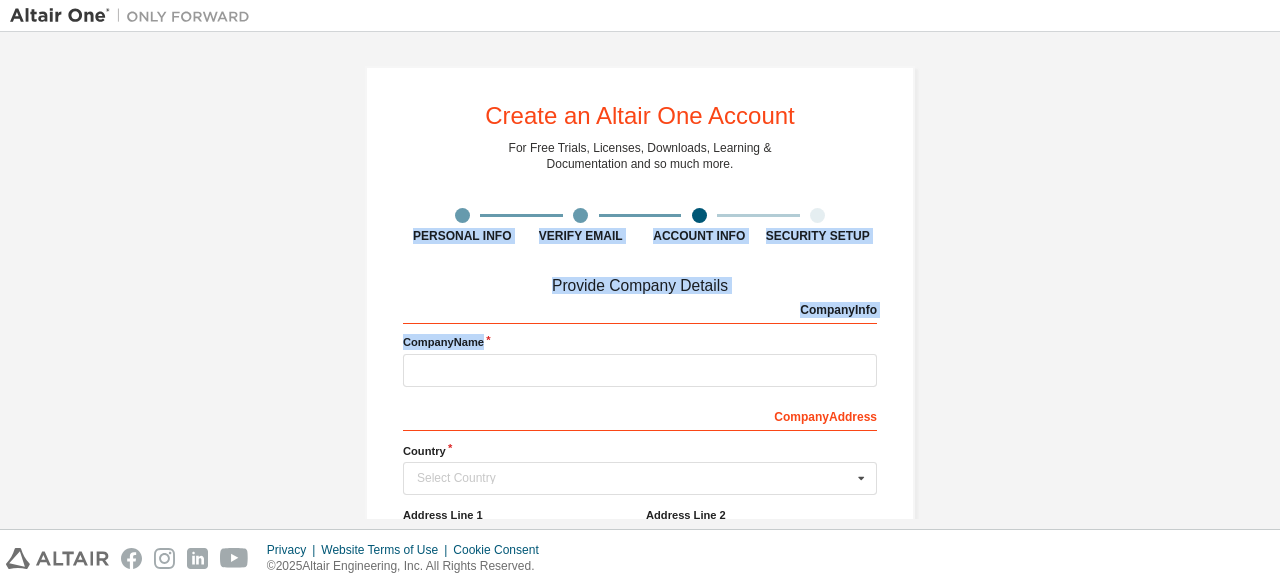 click on "Company  Name" at bounding box center [640, 360] 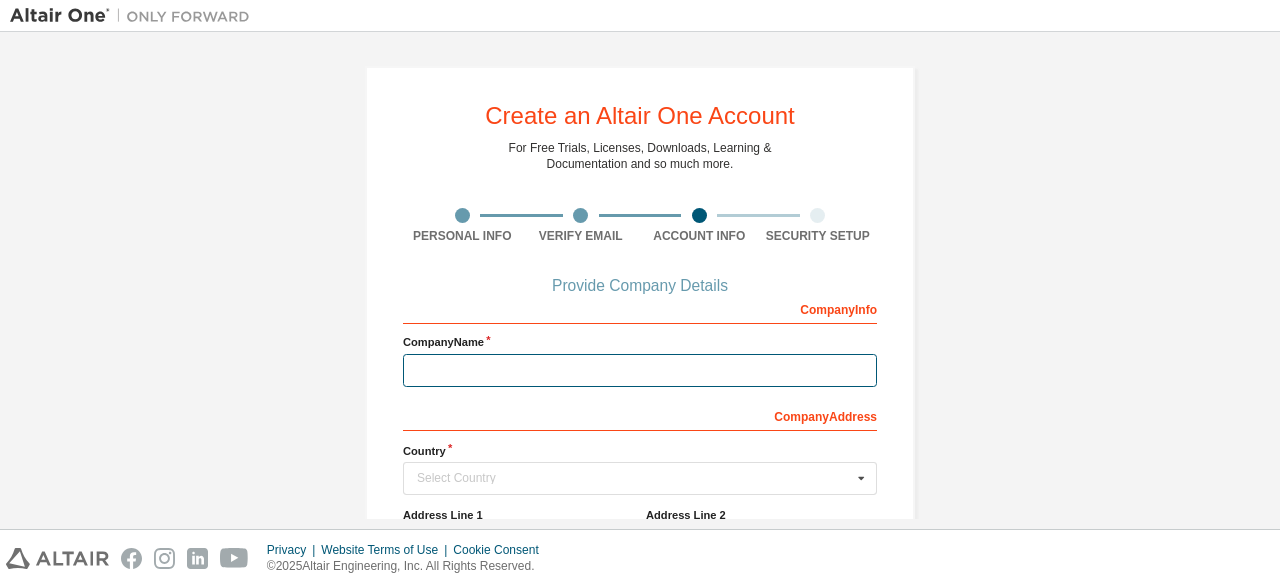 click at bounding box center [640, 370] 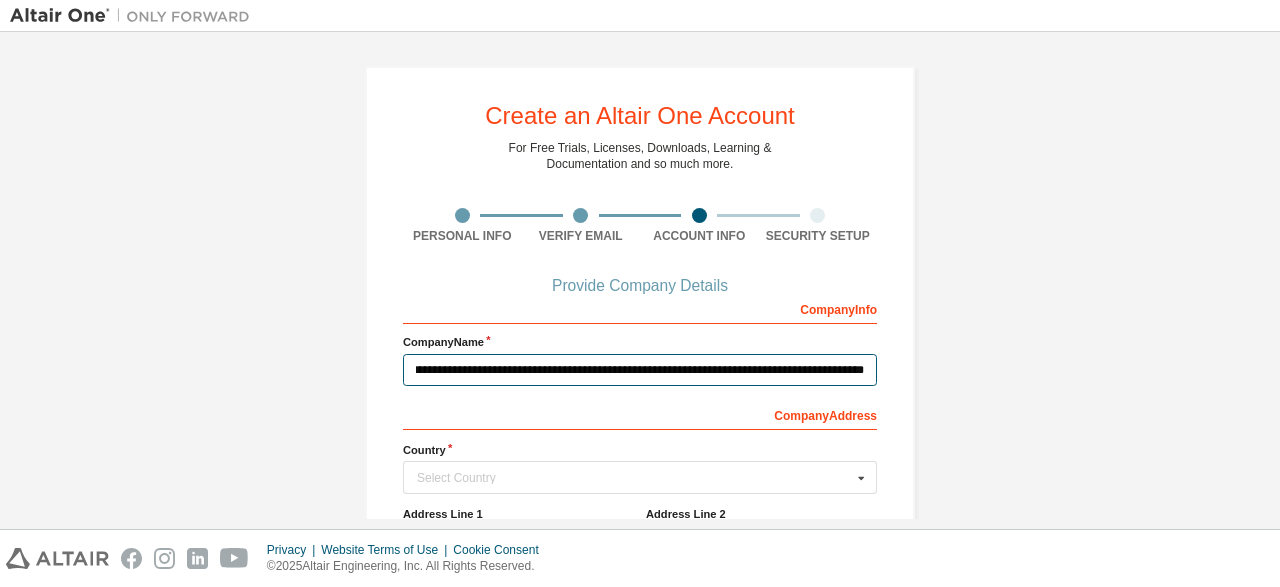scroll, scrollTop: 0, scrollLeft: 86, axis: horizontal 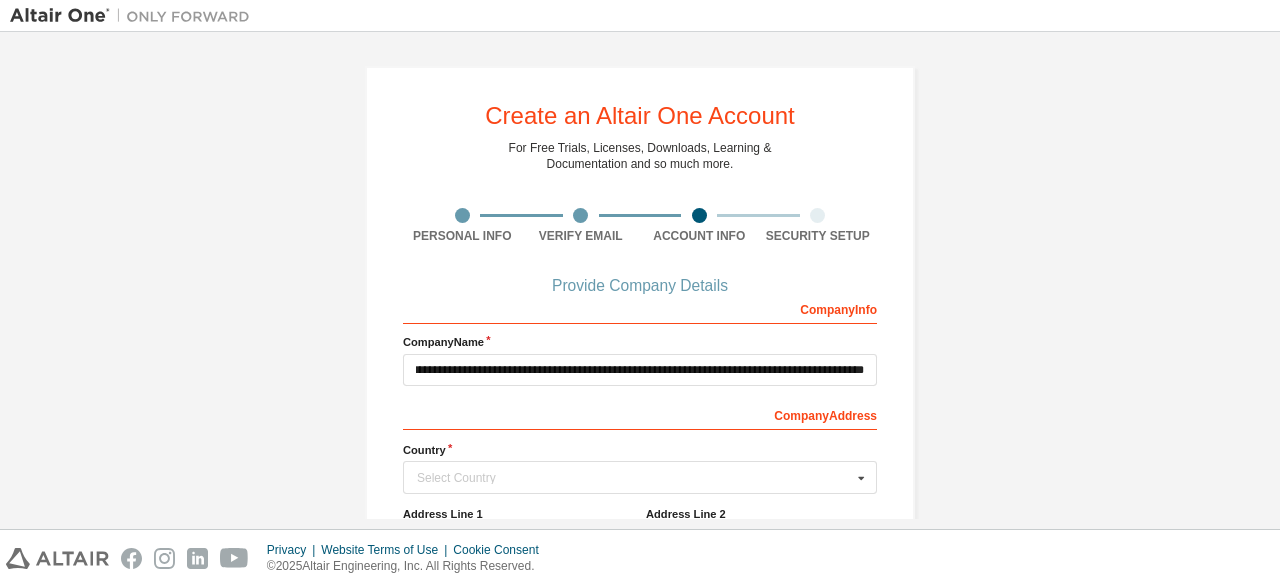 click on "Company  Address" at bounding box center (640, 414) 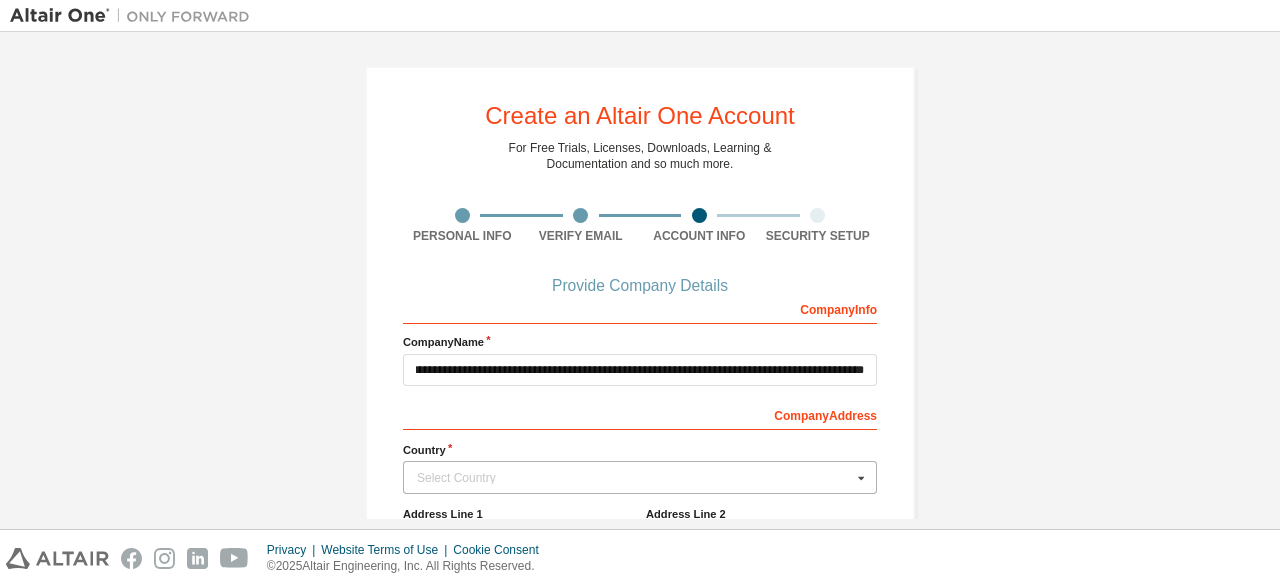 click on "Select Country" at bounding box center [634, 478] 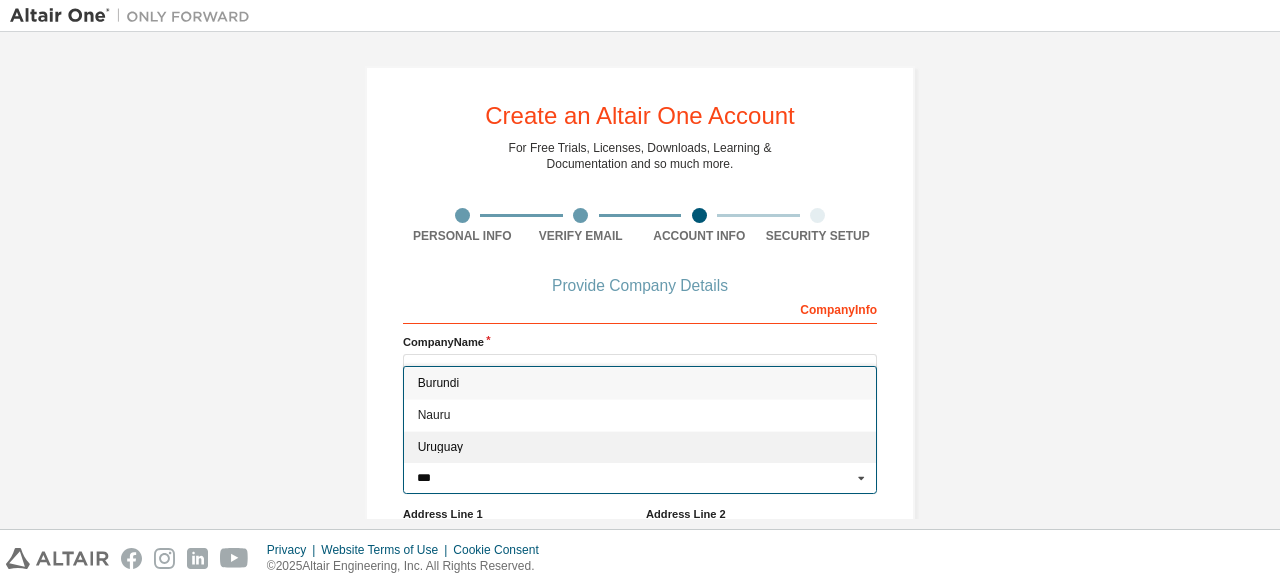 type on "***" 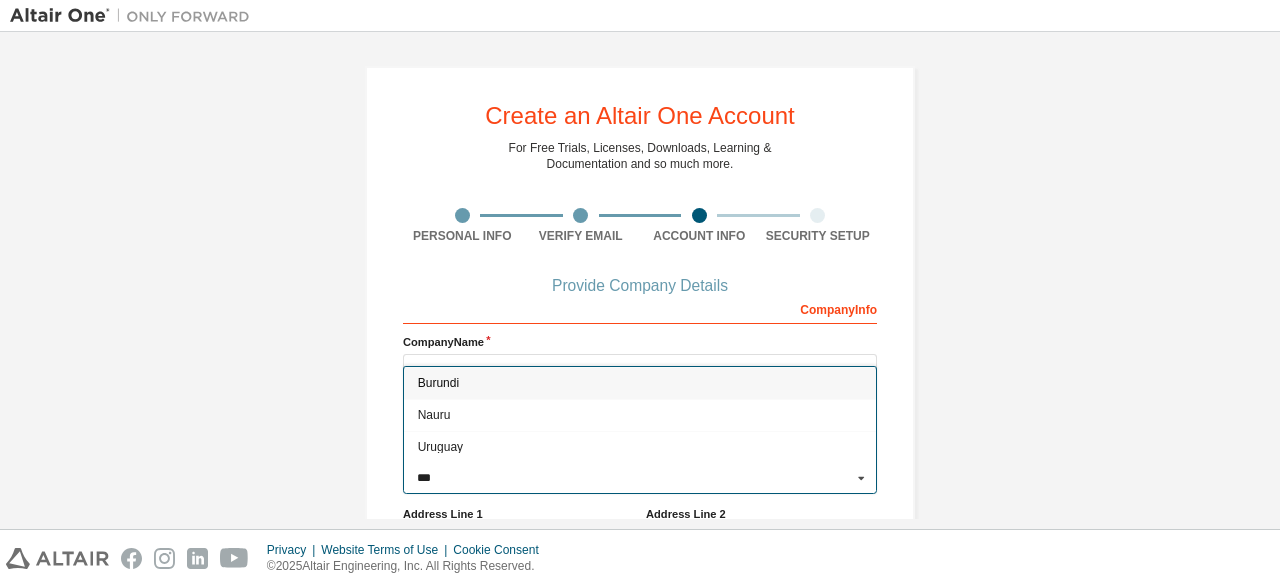 click on "Uruguay" at bounding box center (640, 447) 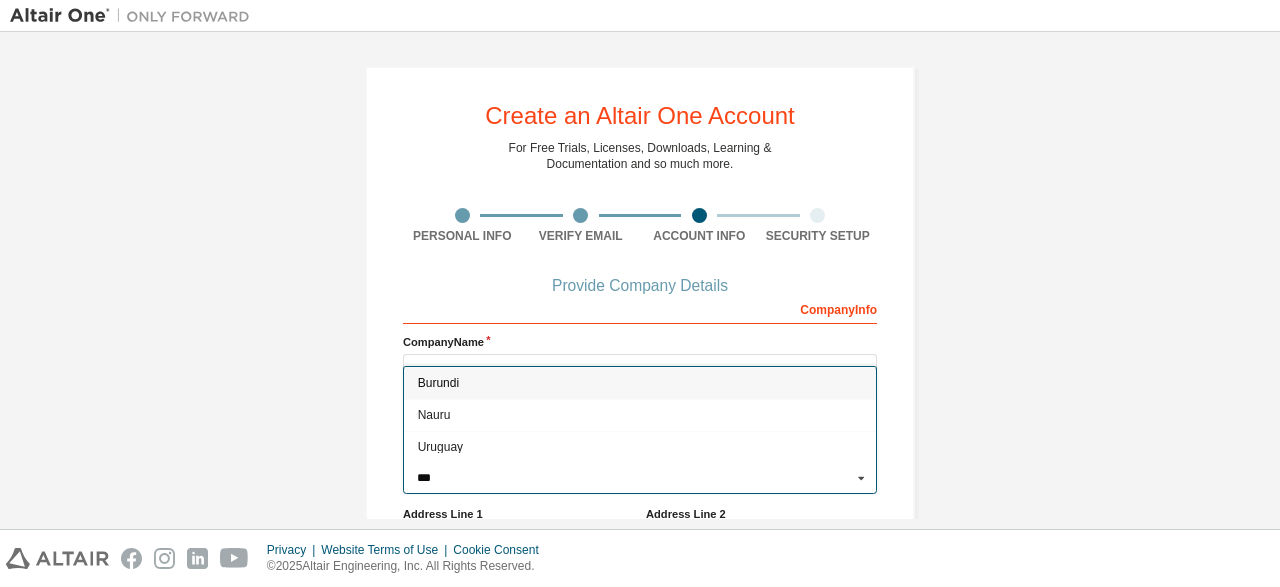 type on "***" 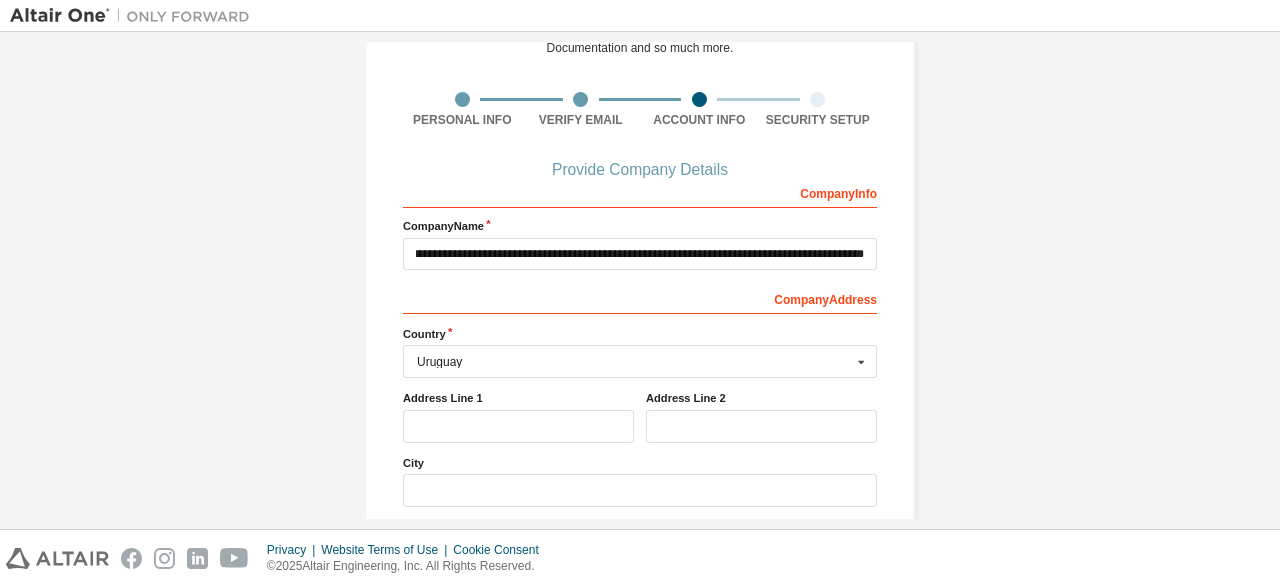 scroll, scrollTop: 192, scrollLeft: 0, axis: vertical 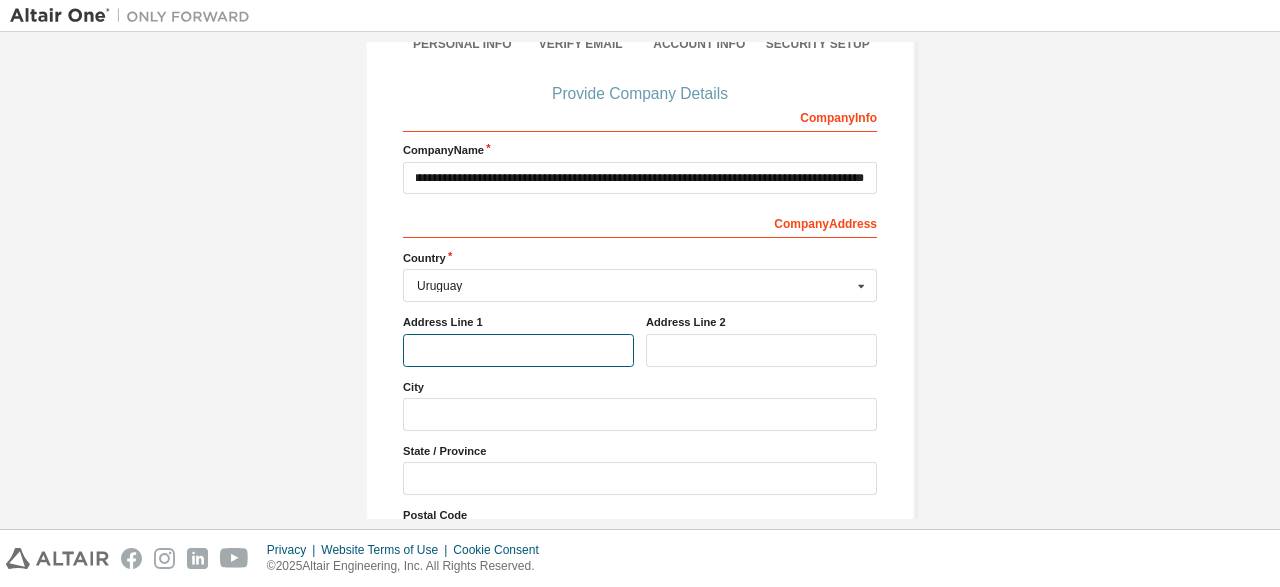 click at bounding box center (518, 350) 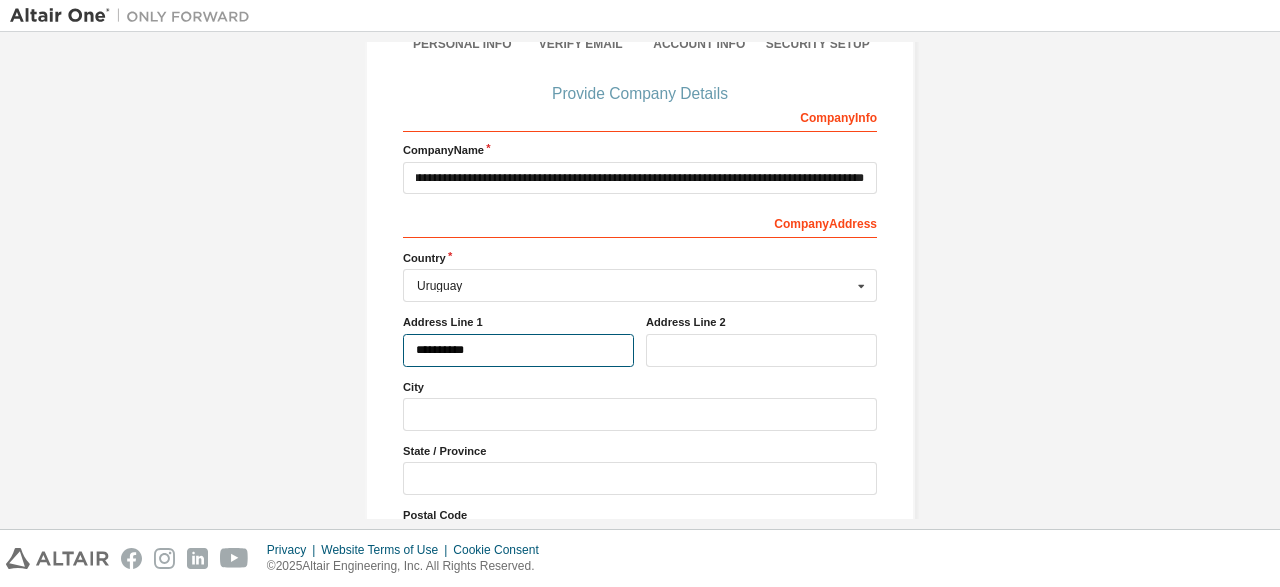 type on "**********" 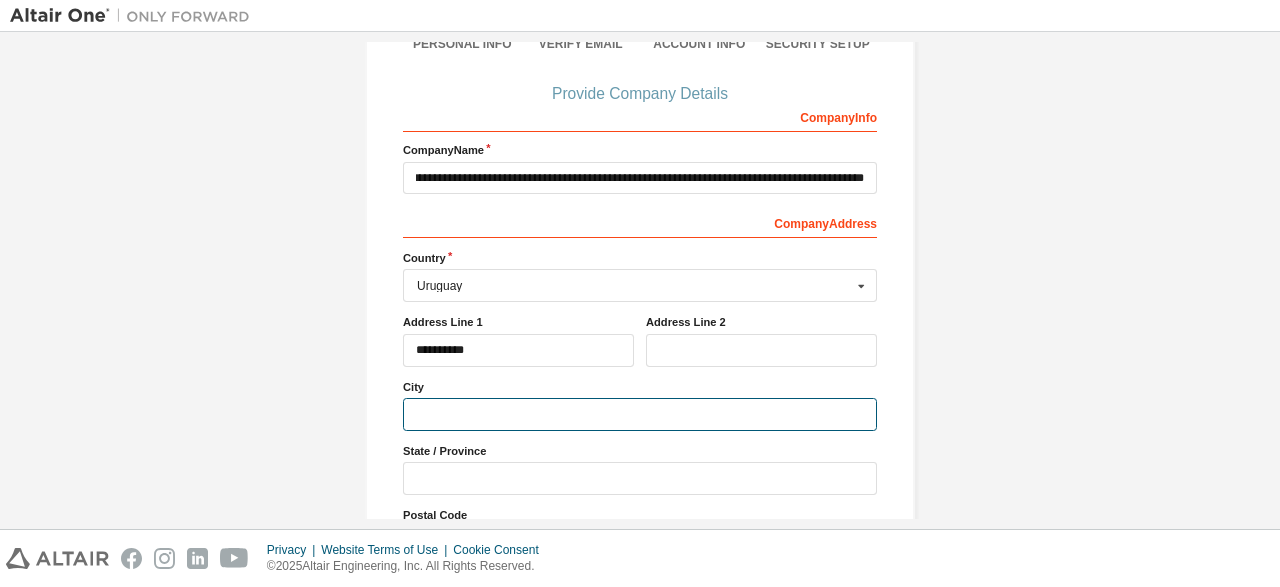 click at bounding box center [640, 414] 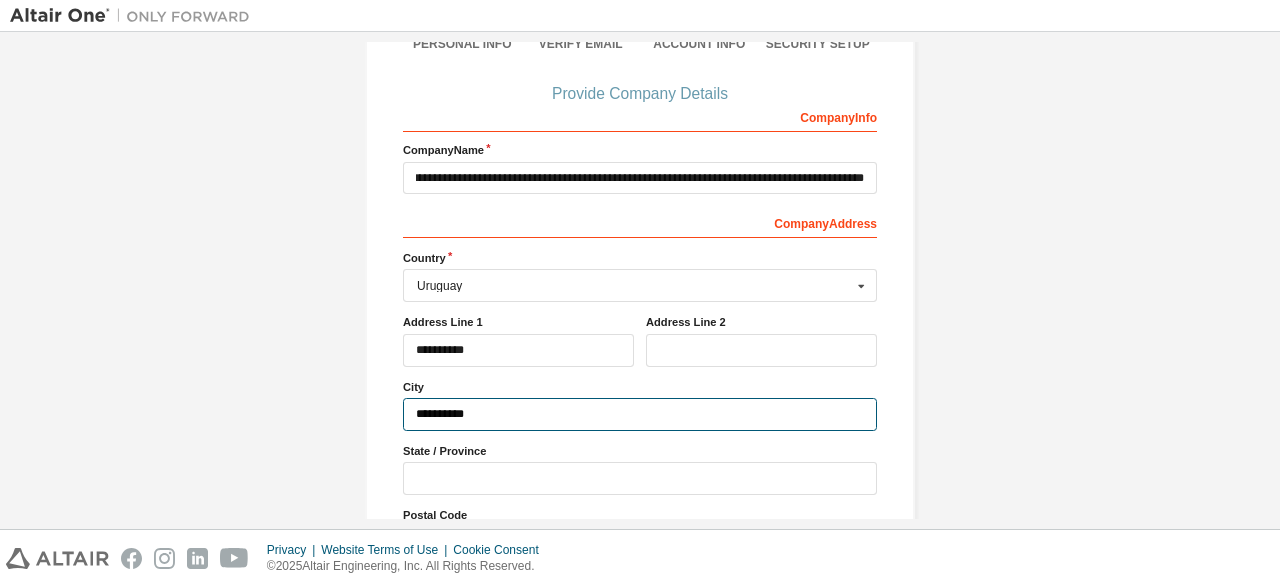 type on "**********" 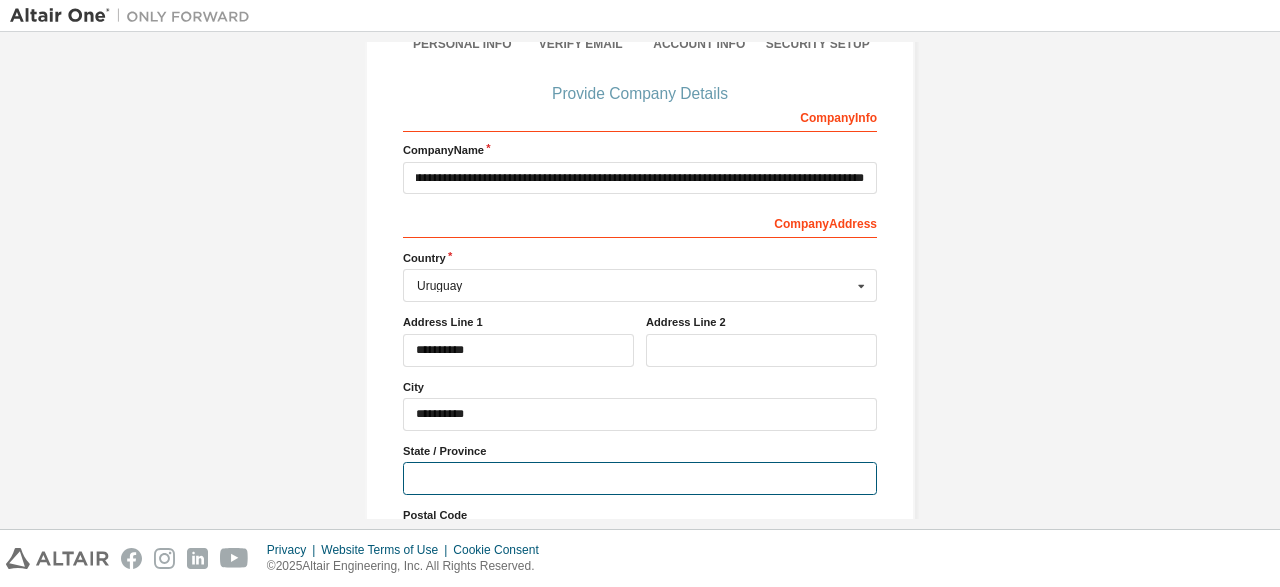 click at bounding box center (640, 478) 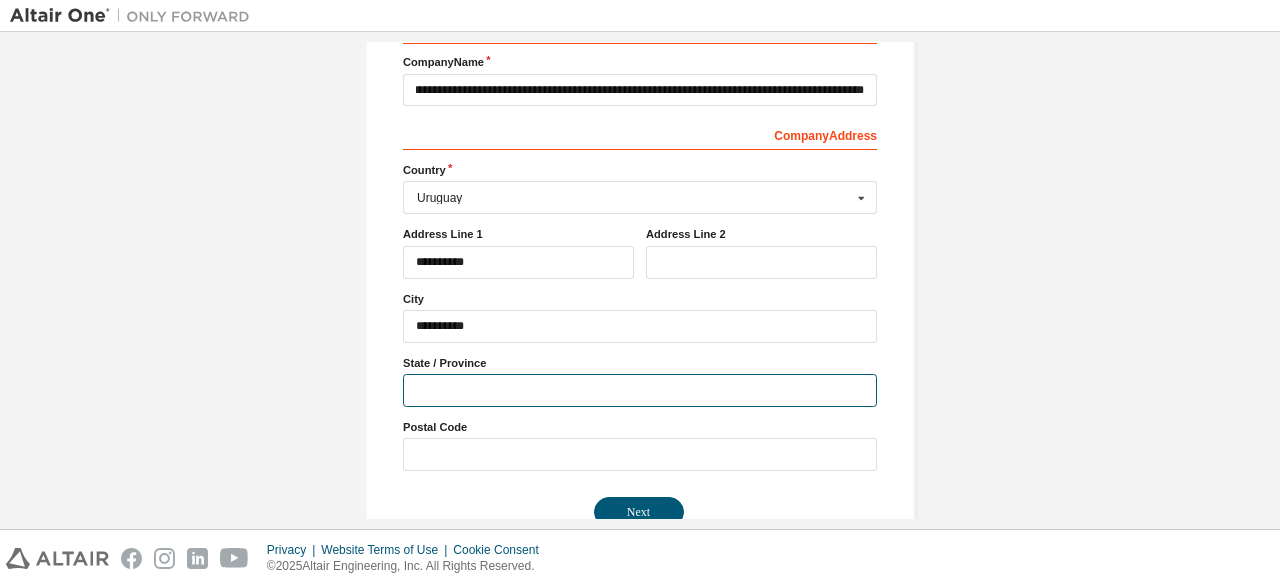 scroll, scrollTop: 322, scrollLeft: 0, axis: vertical 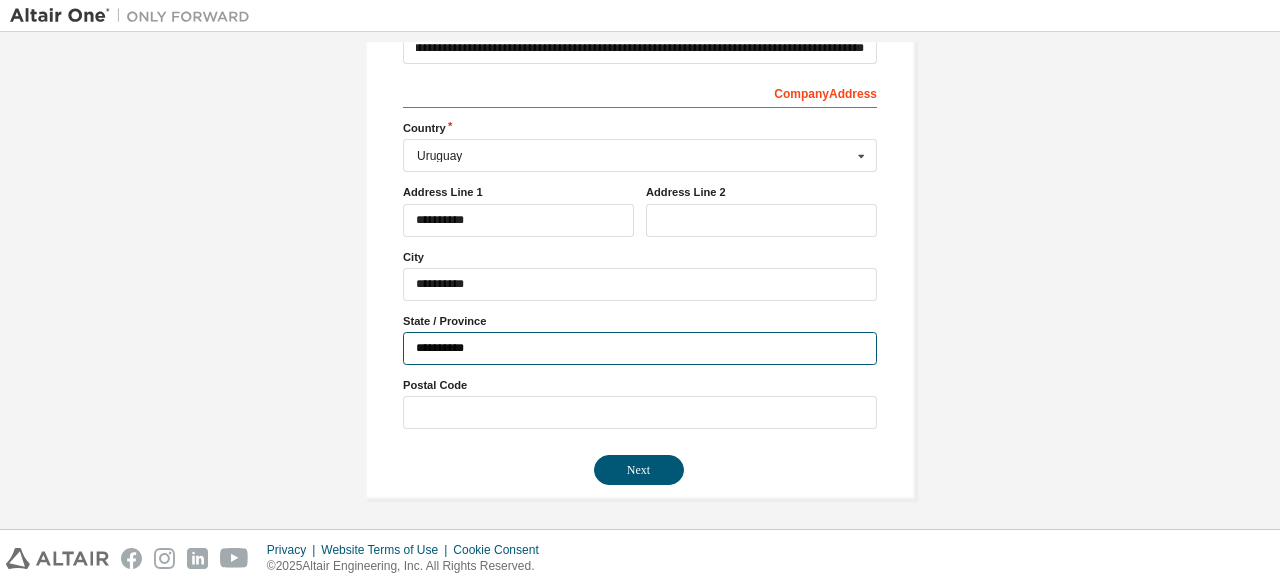 type on "**********" 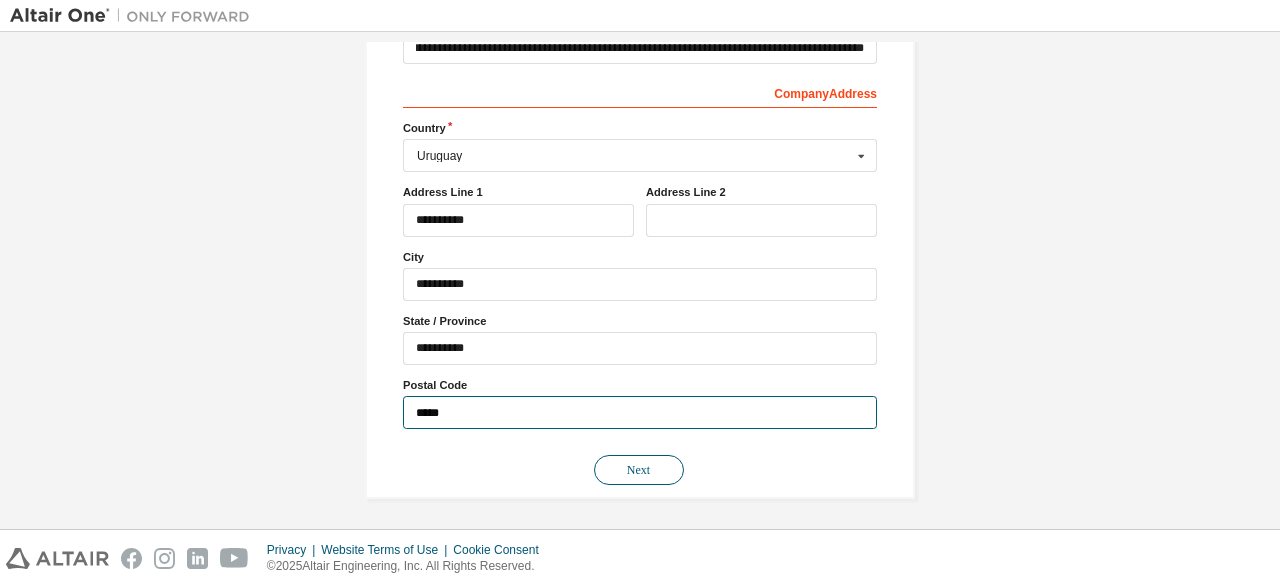 type on "*****" 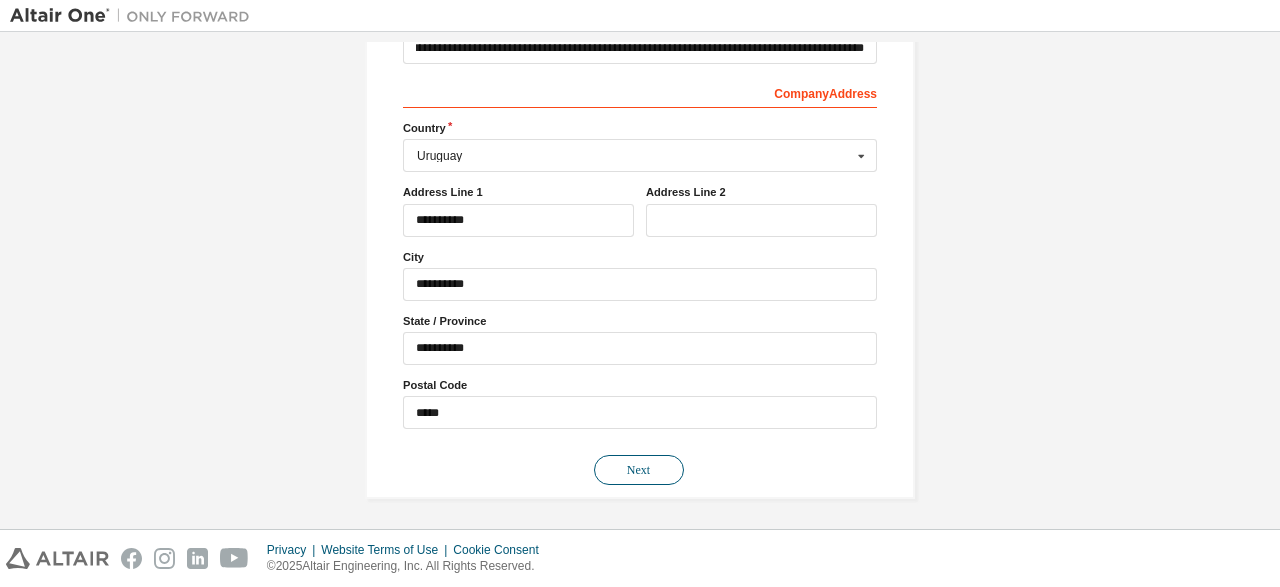click on "Next" at bounding box center (639, 470) 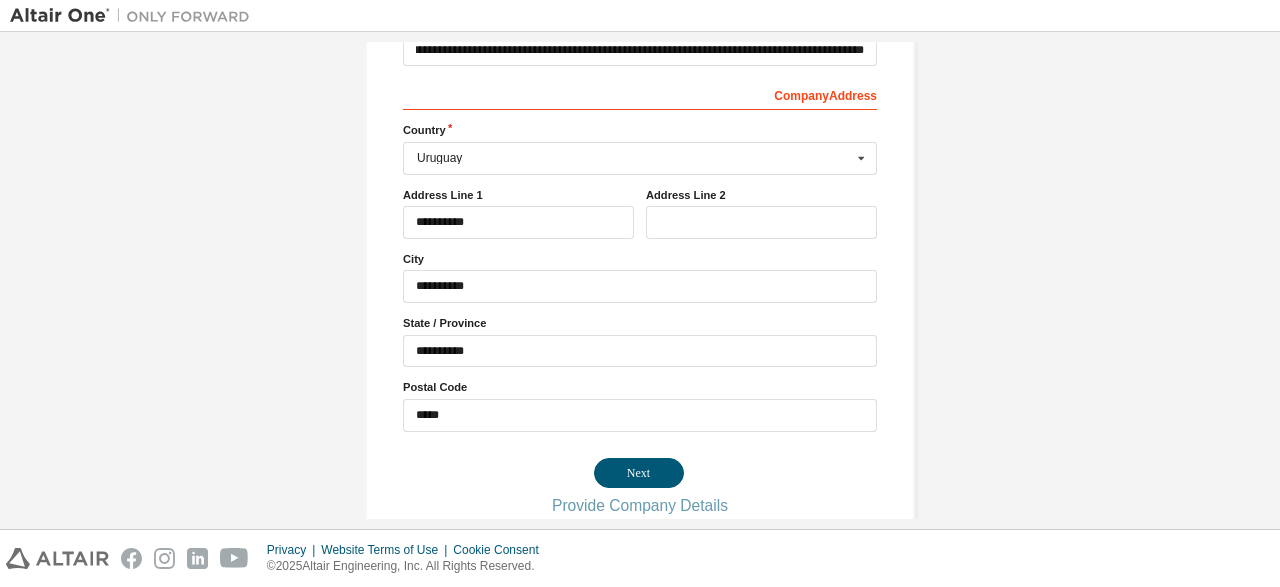 scroll, scrollTop: 0, scrollLeft: 0, axis: both 